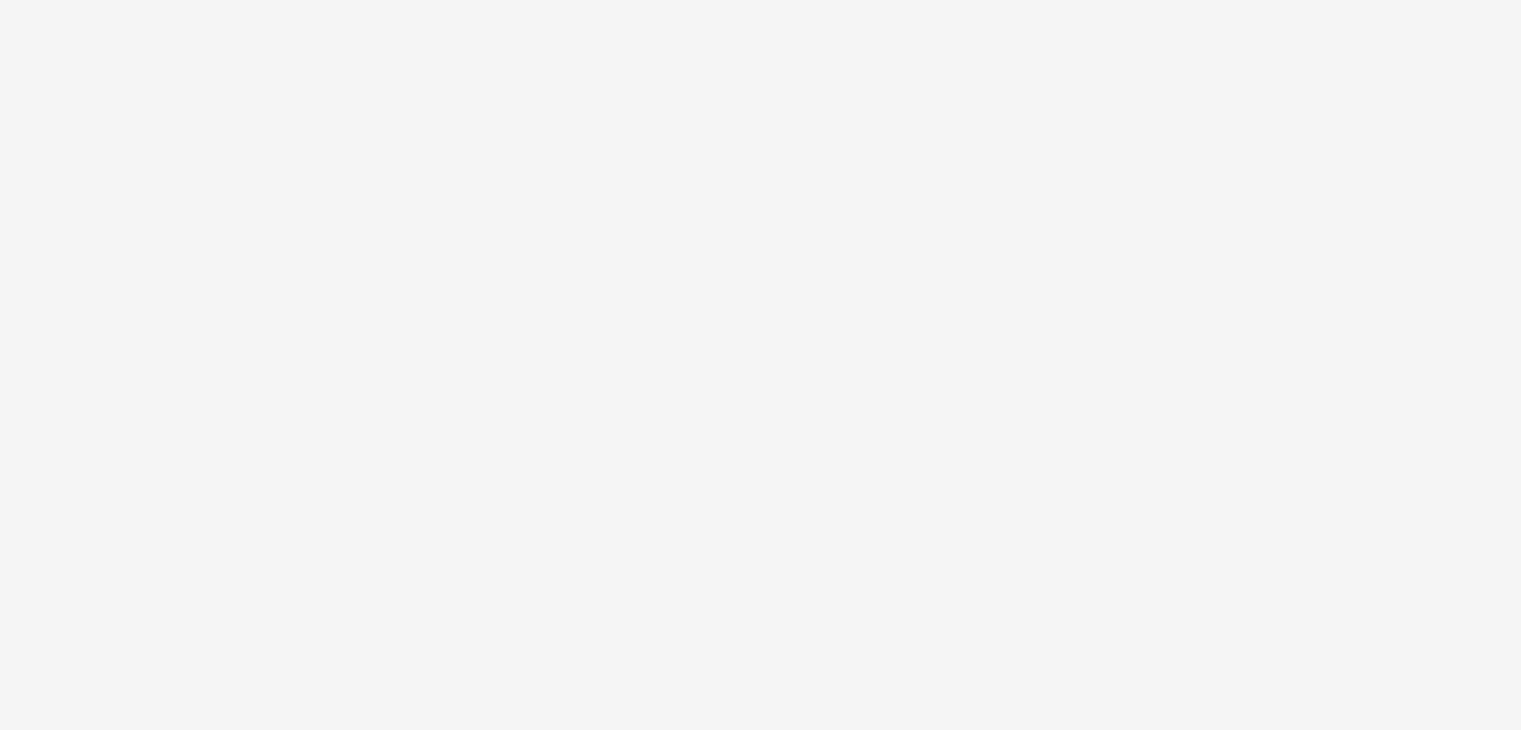 scroll, scrollTop: 0, scrollLeft: 0, axis: both 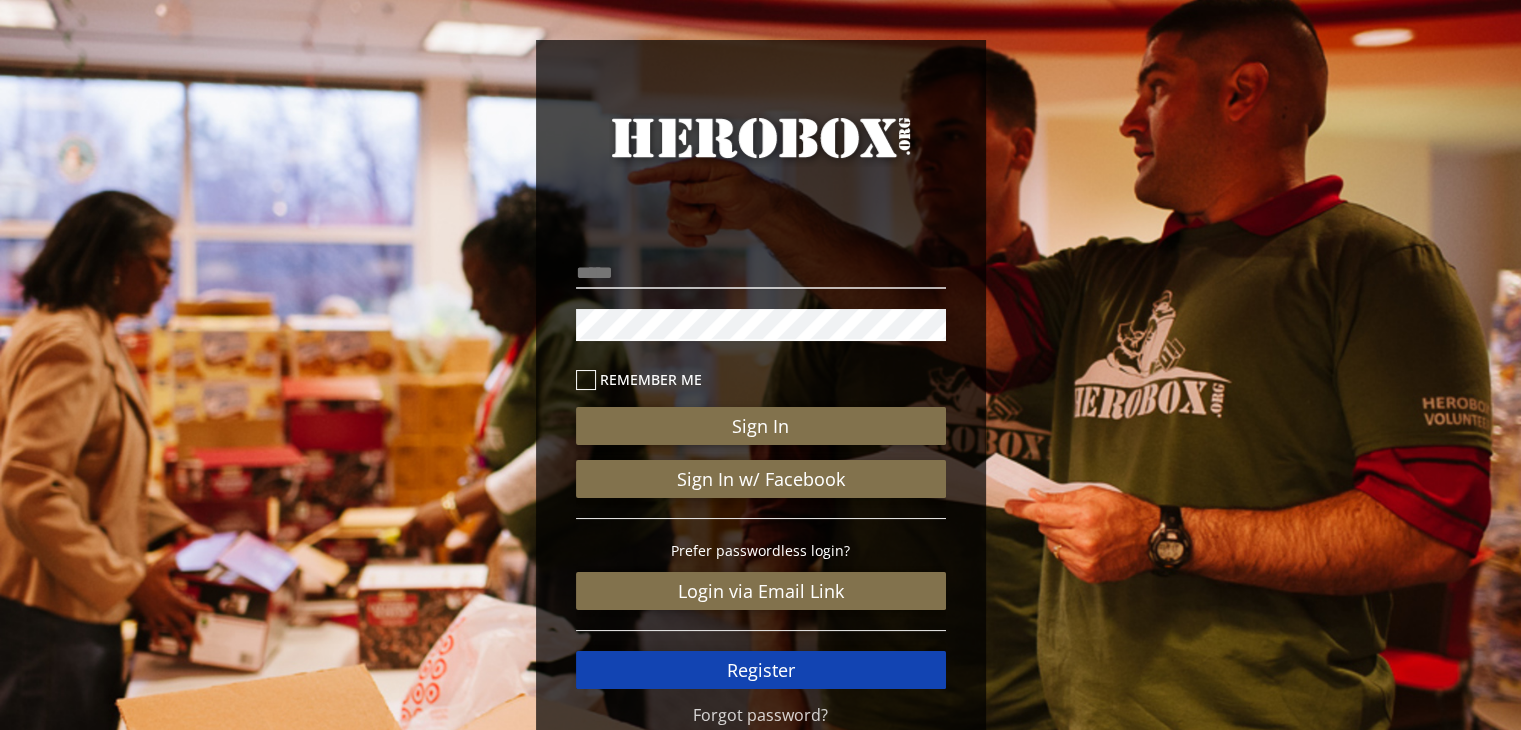 click on "Register" at bounding box center [761, 670] 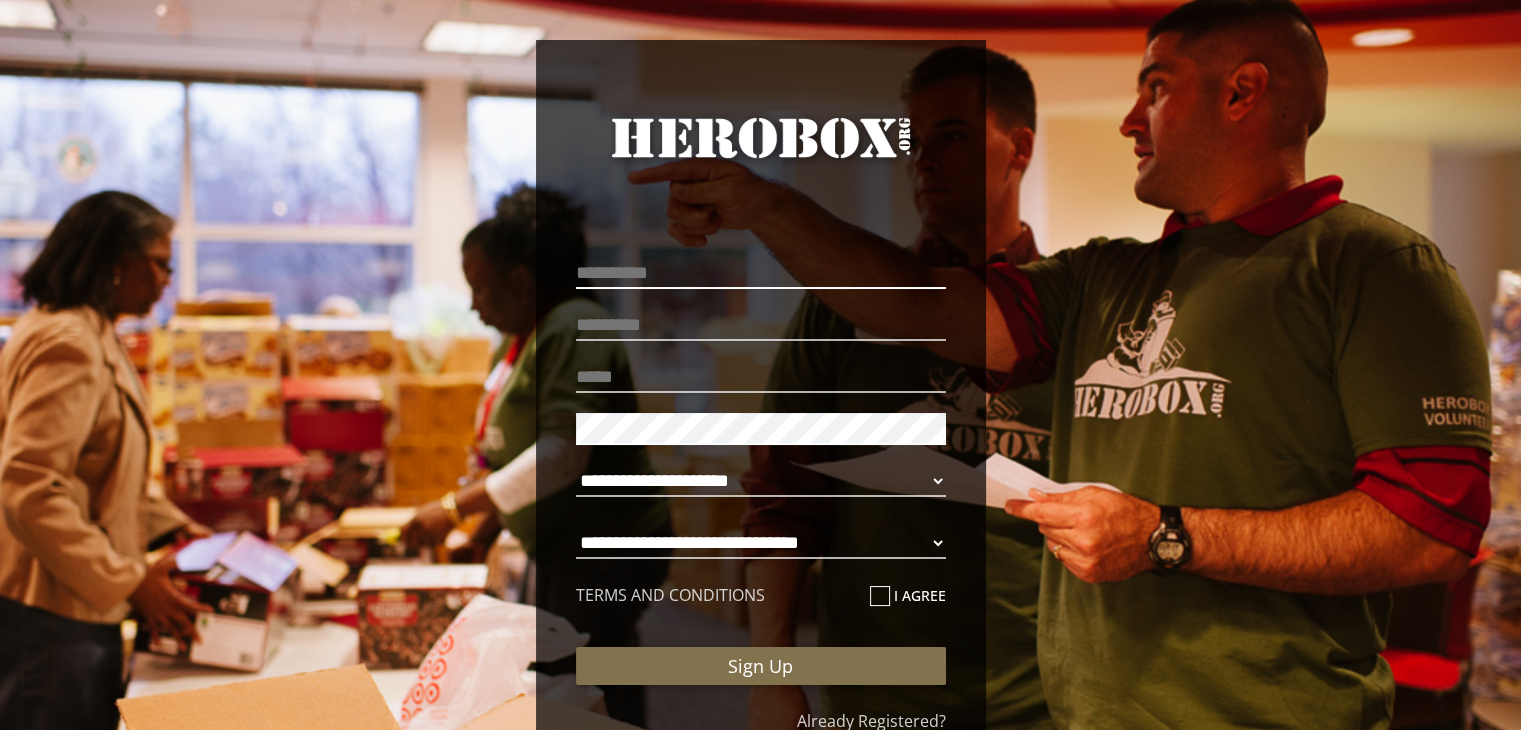 click at bounding box center (761, 273) 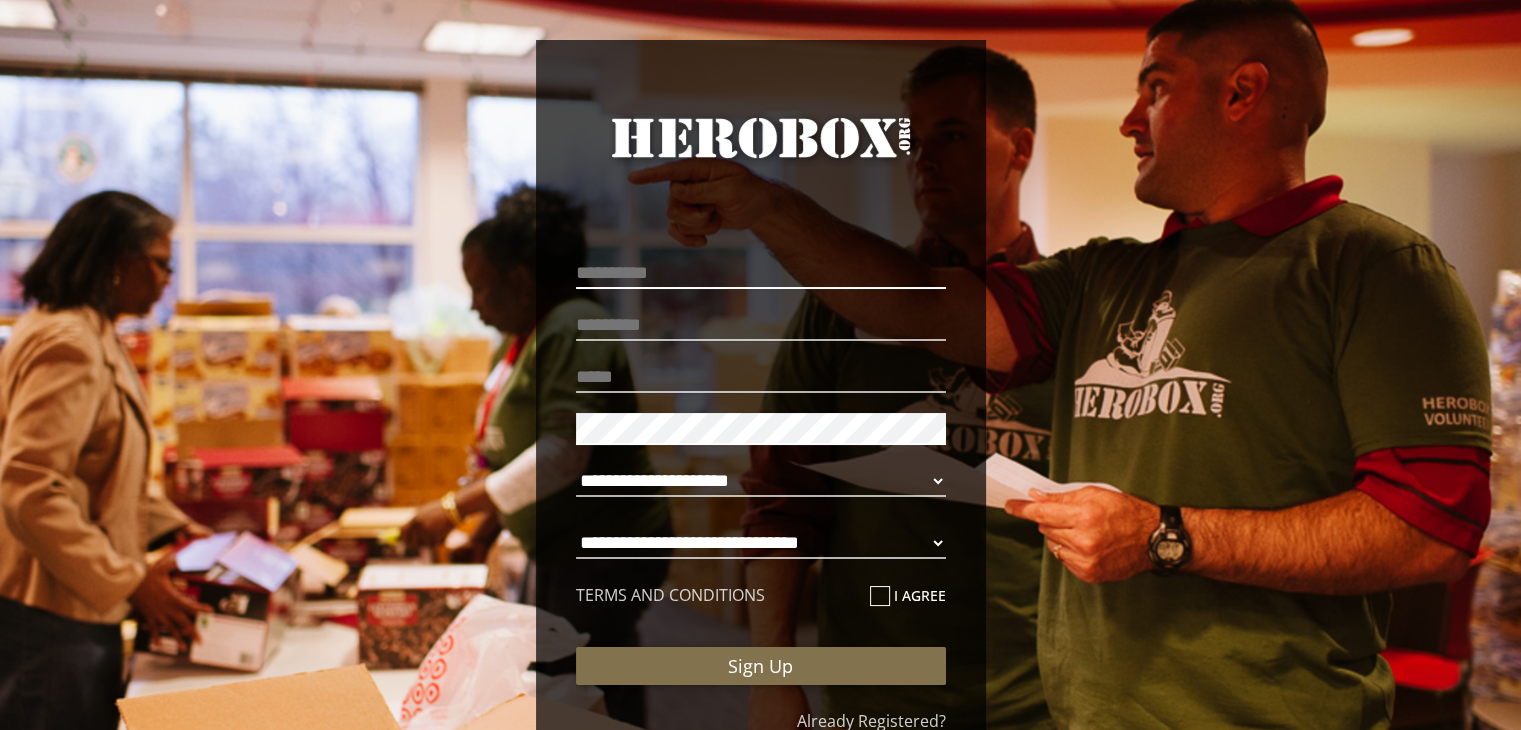 type on "*****" 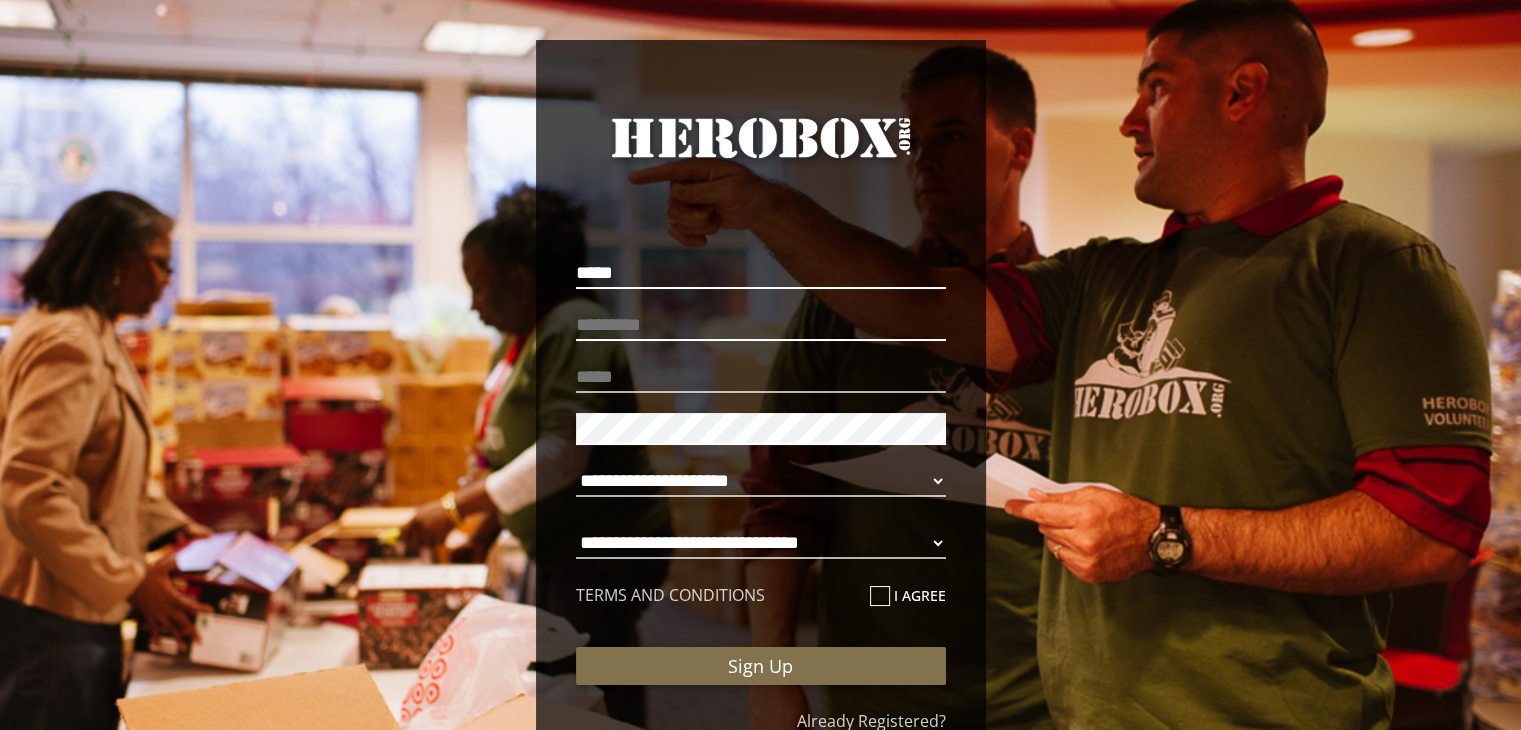 type on "******" 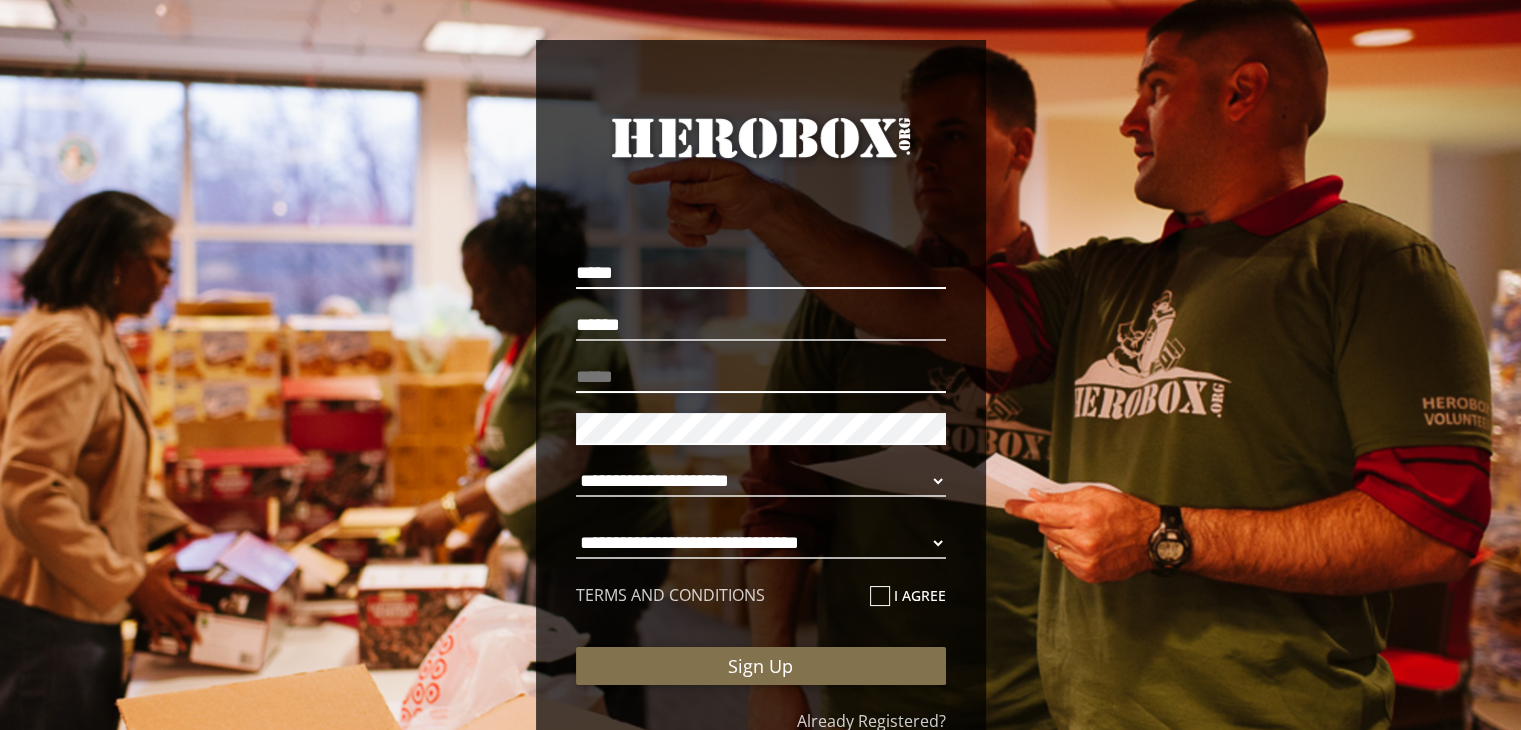 type on "**********" 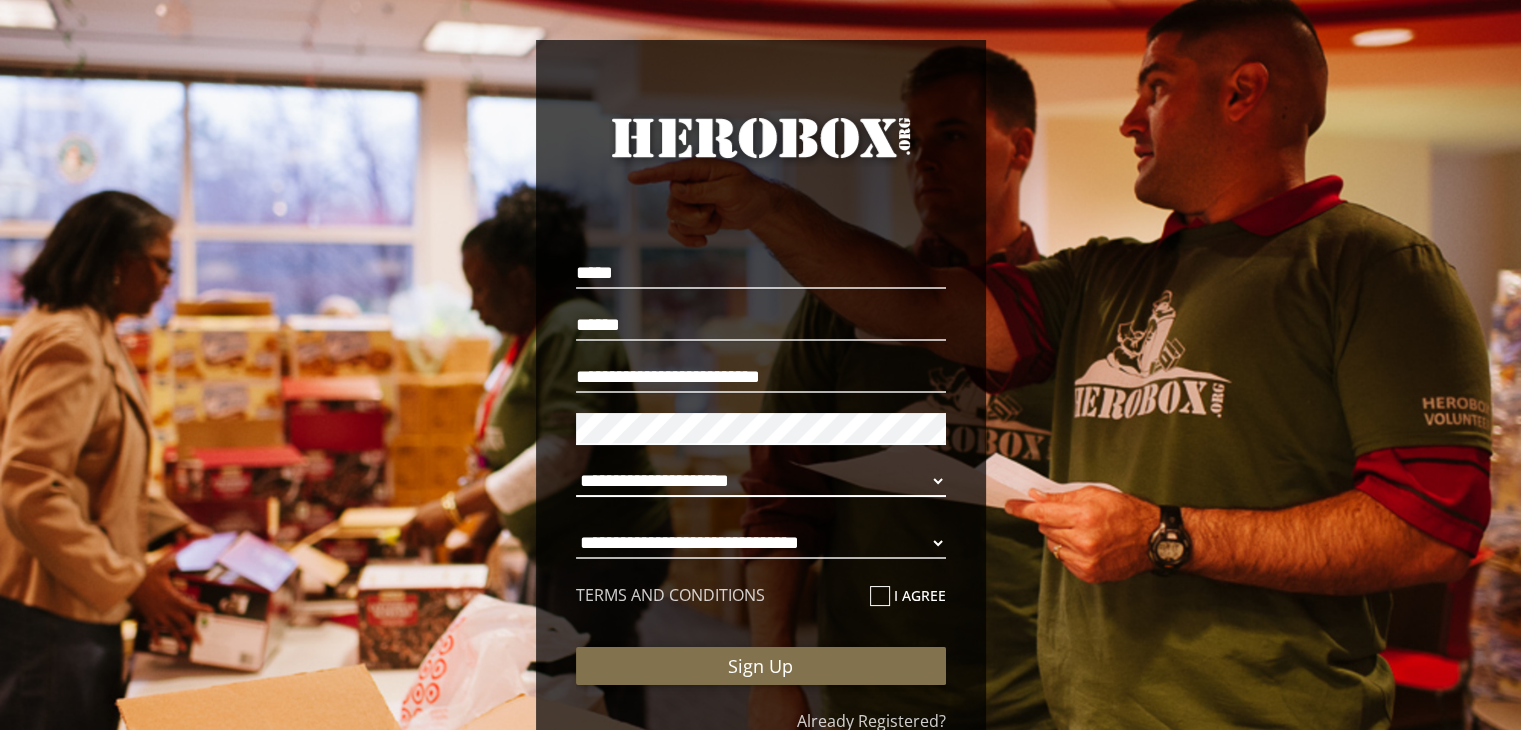 click on "**********" at bounding box center [761, 481] 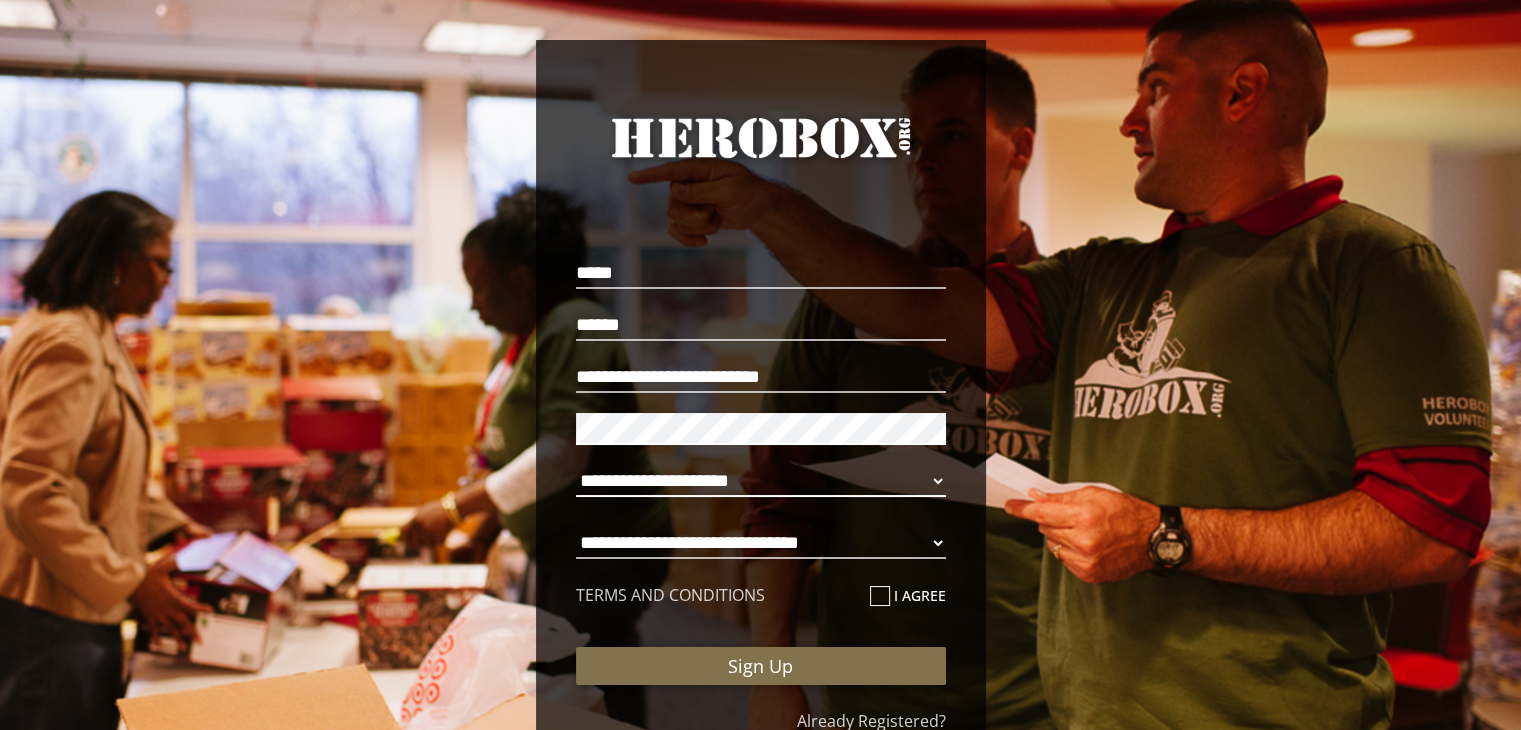 select on "**********" 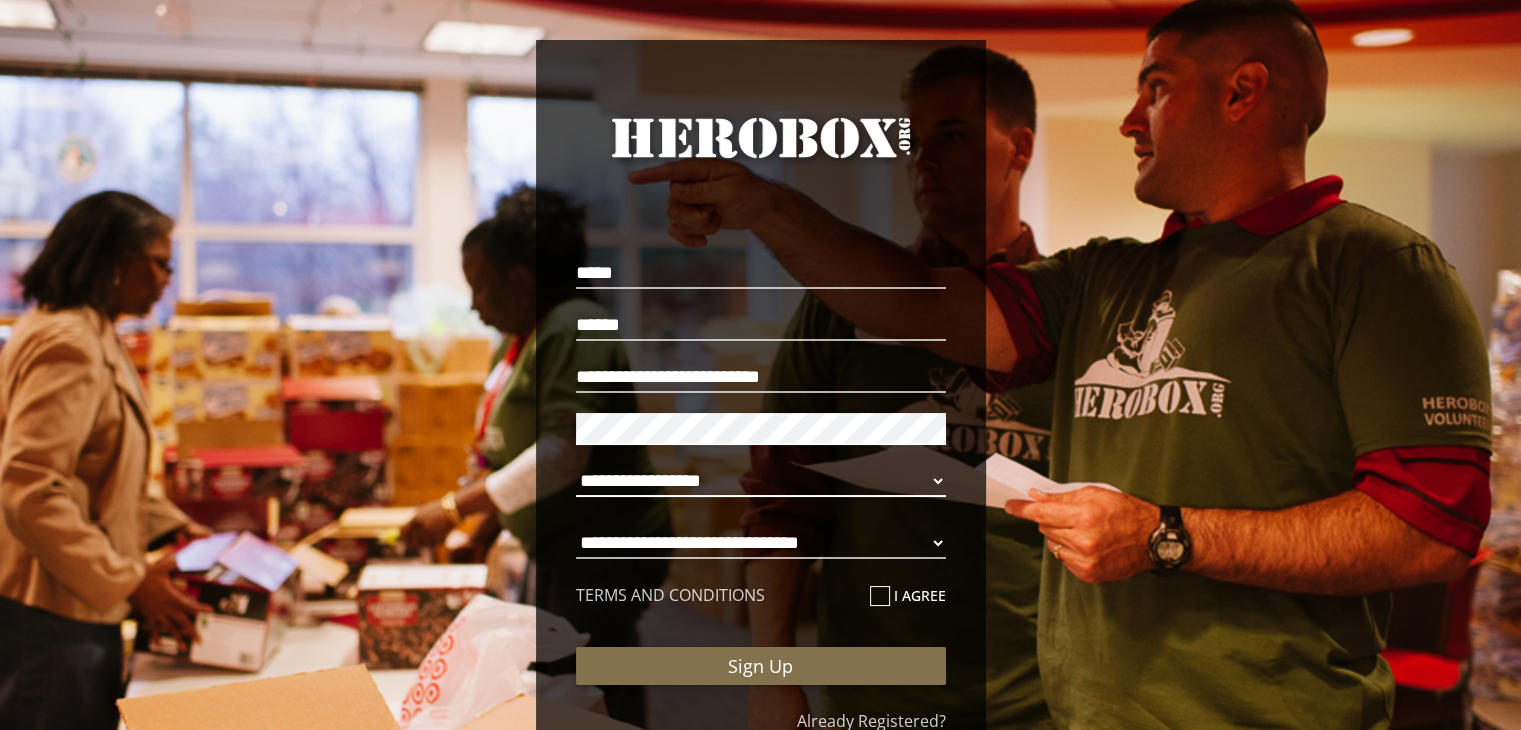 click on "**********" at bounding box center (761, 481) 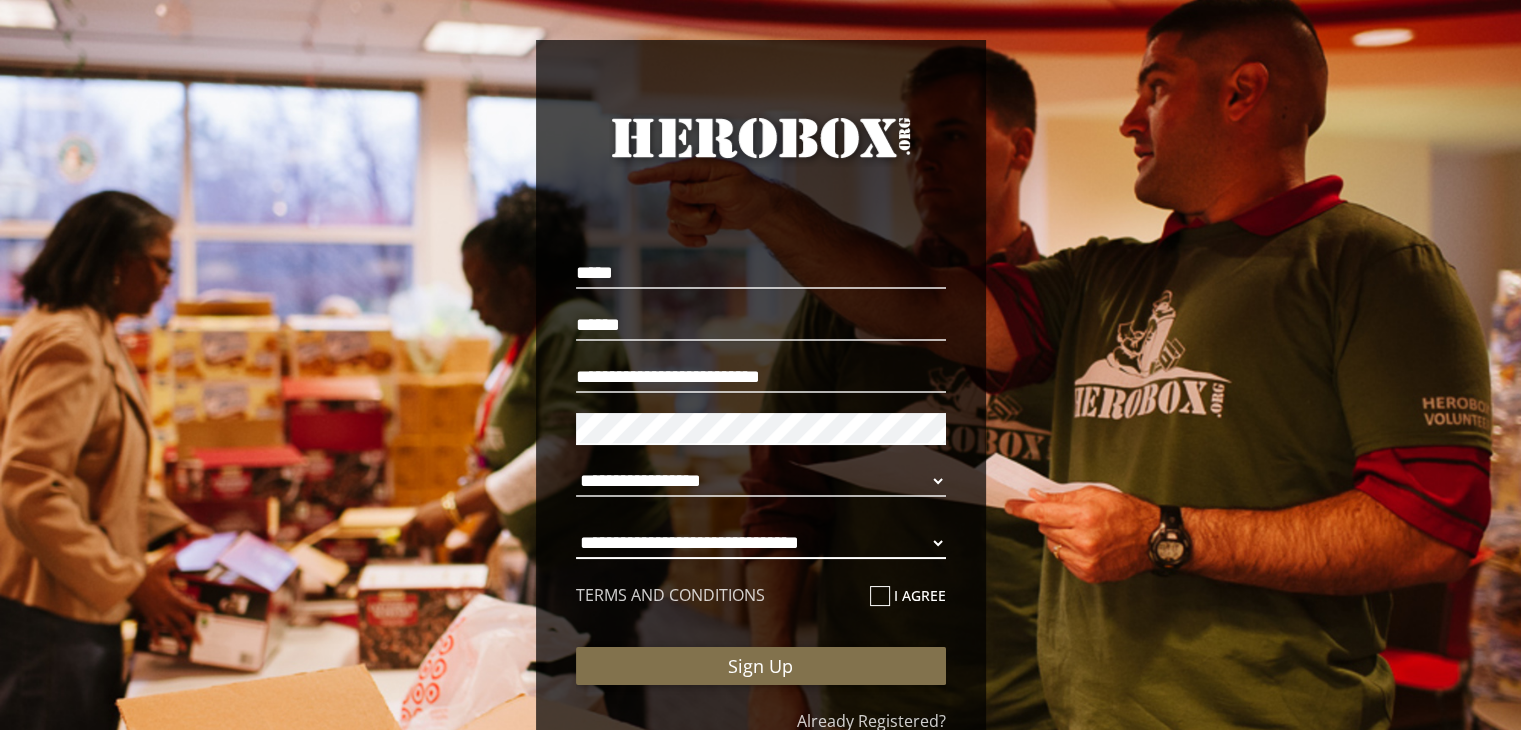 click on "**********" at bounding box center [761, 543] 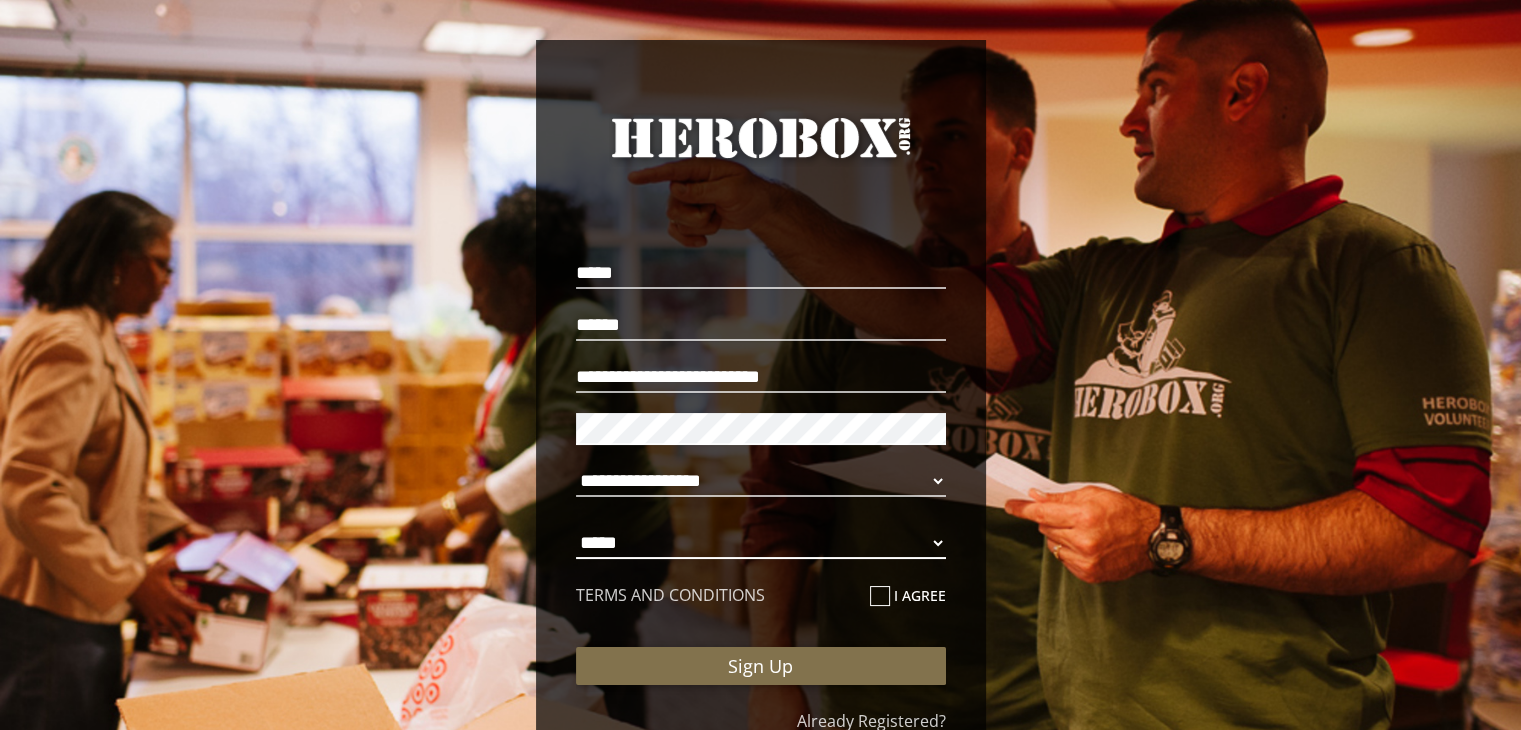 click on "**********" at bounding box center (761, 543) 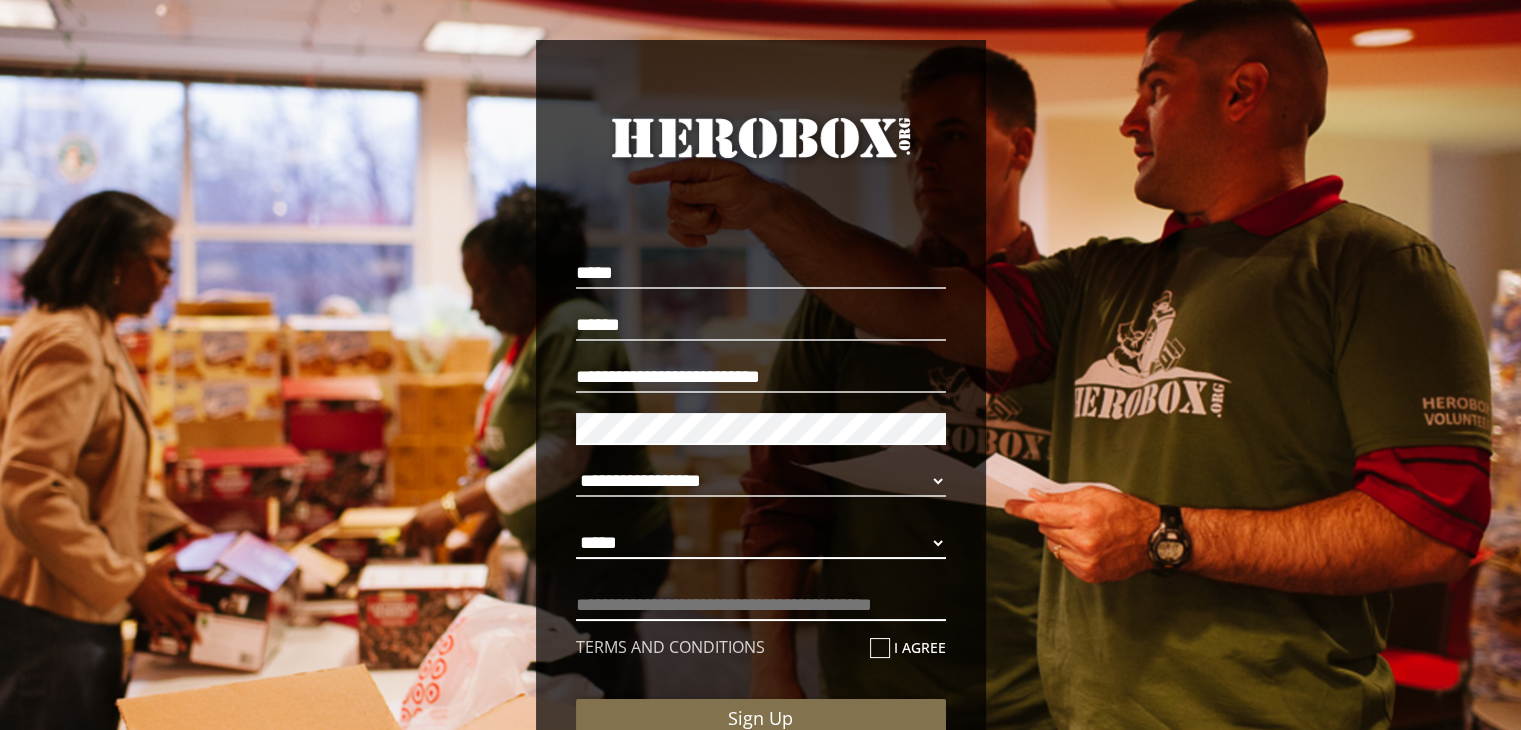 select on "**********" 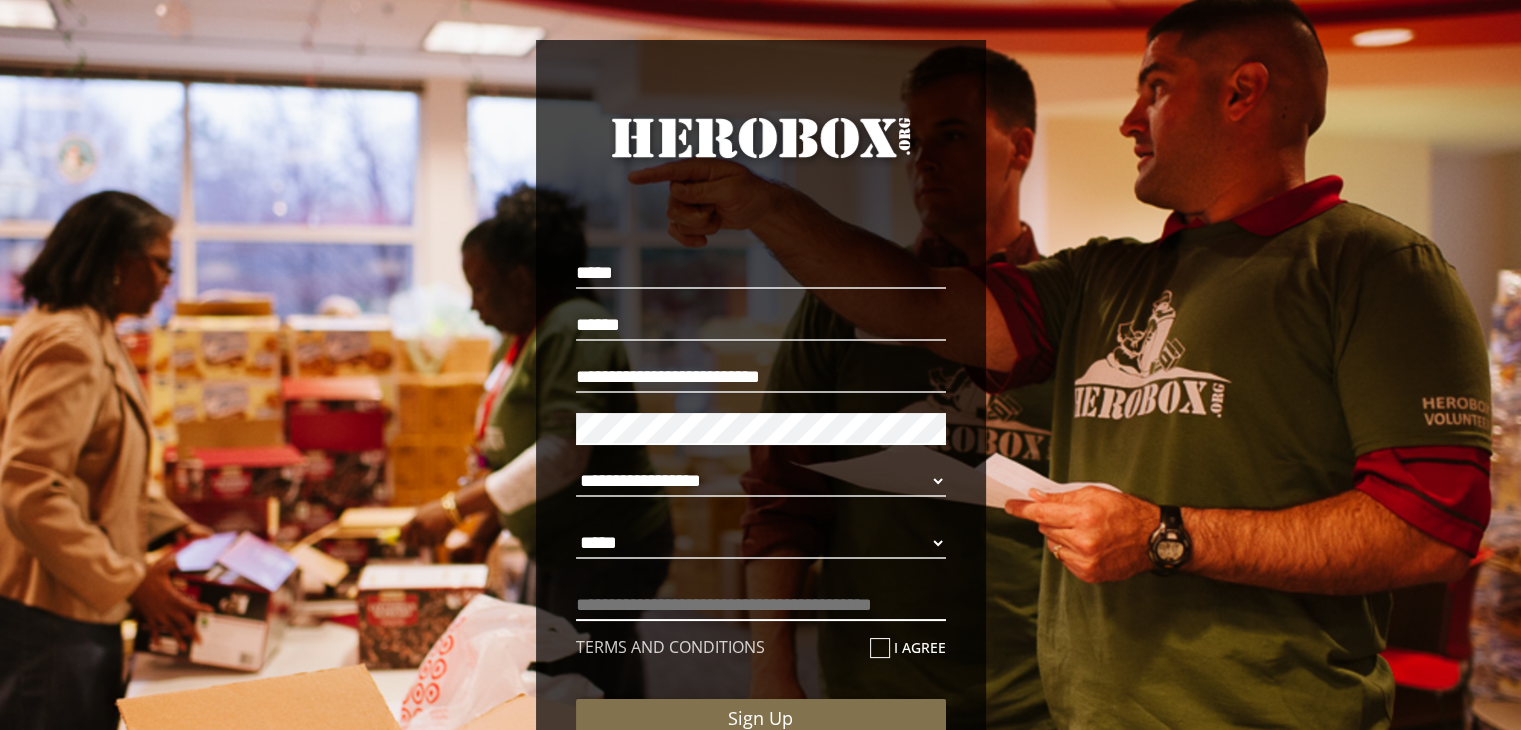 click at bounding box center [761, 605] 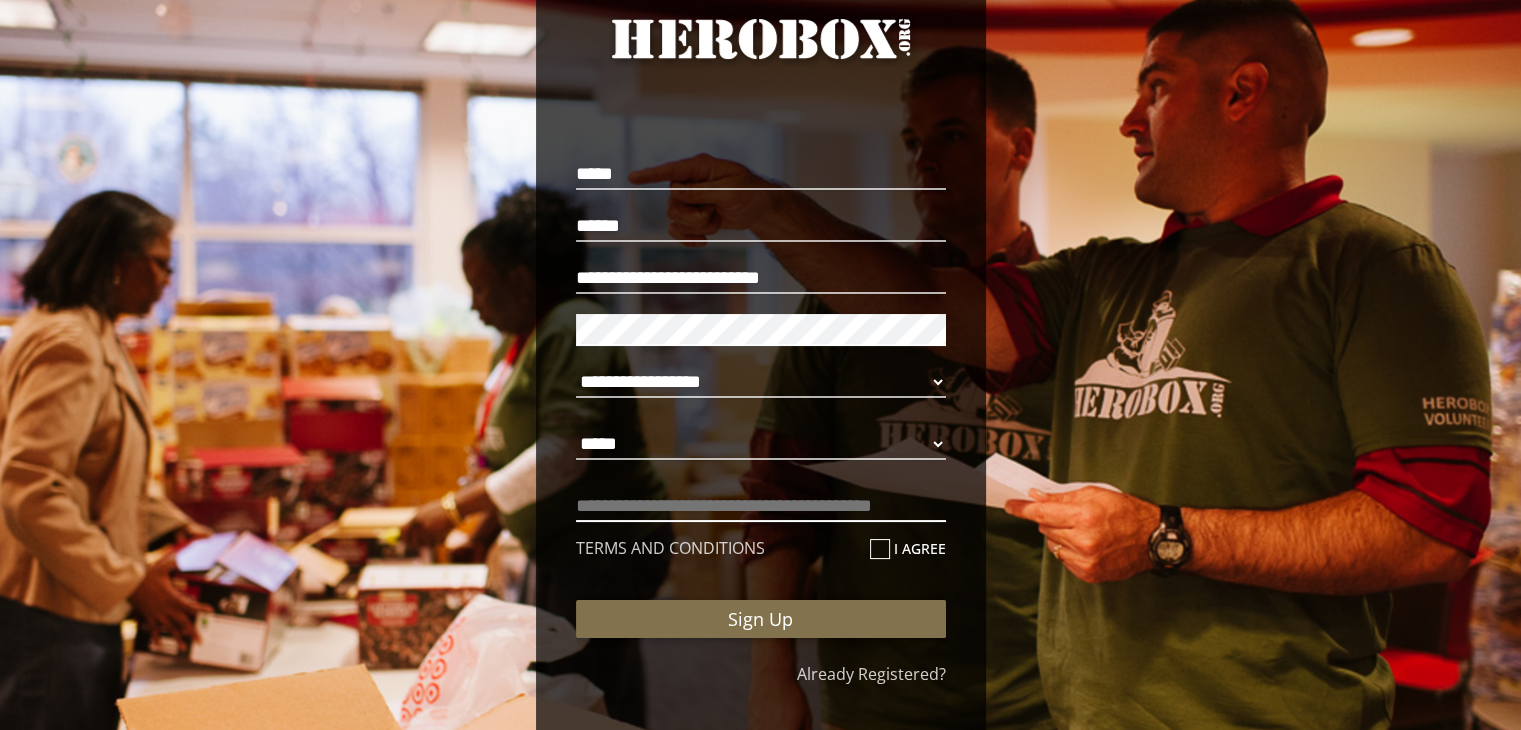 scroll, scrollTop: 100, scrollLeft: 0, axis: vertical 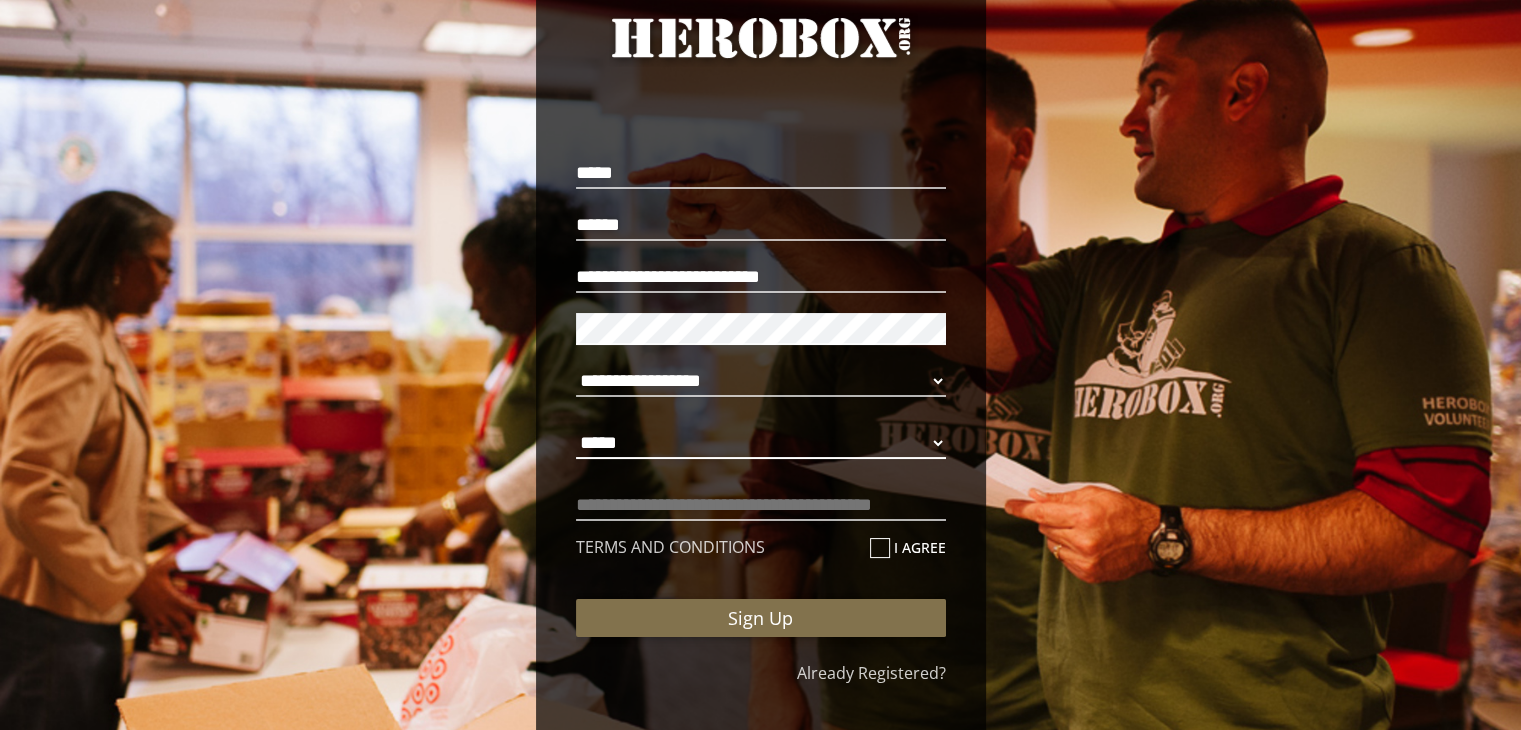 click on "**********" at bounding box center (761, 443) 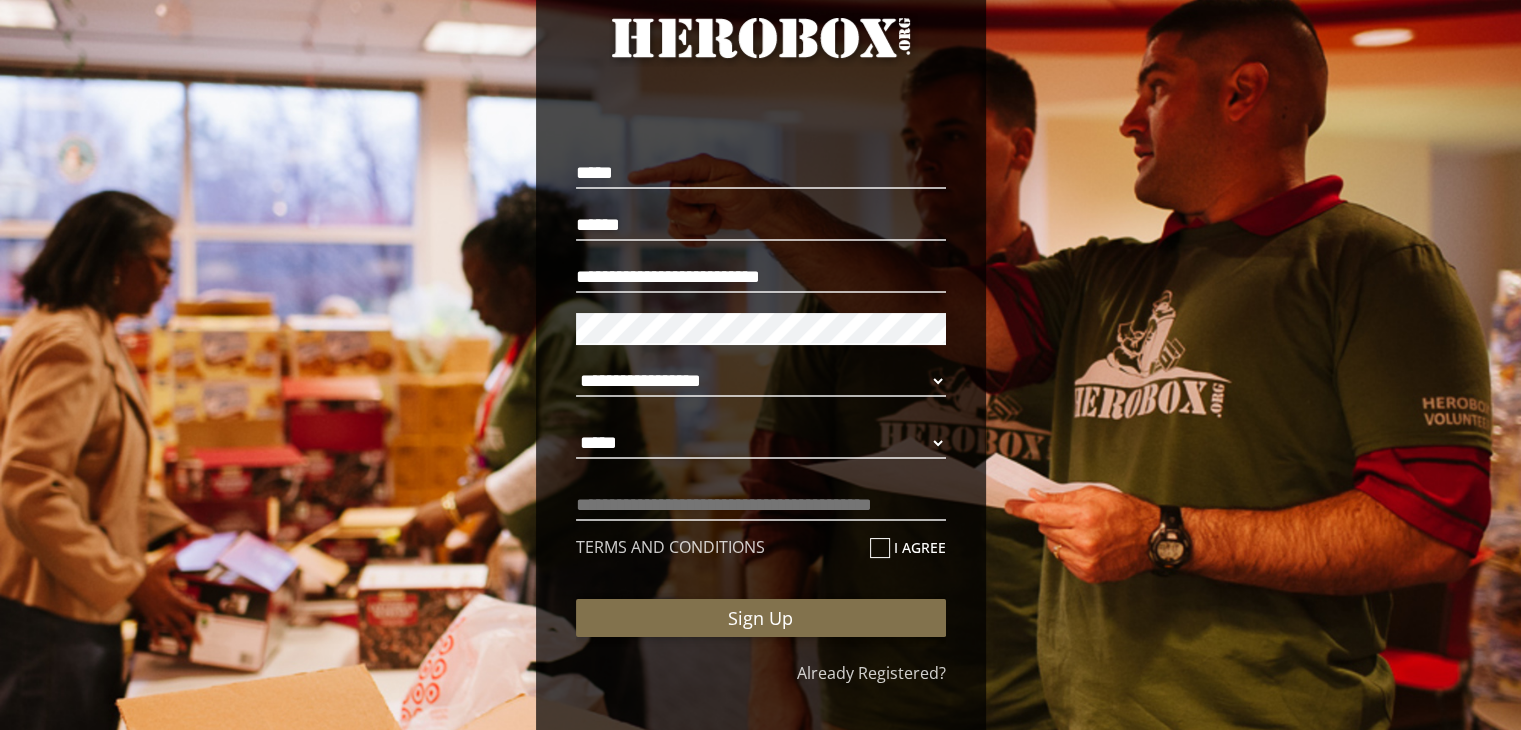 click on "**********" at bounding box center [760, 342] 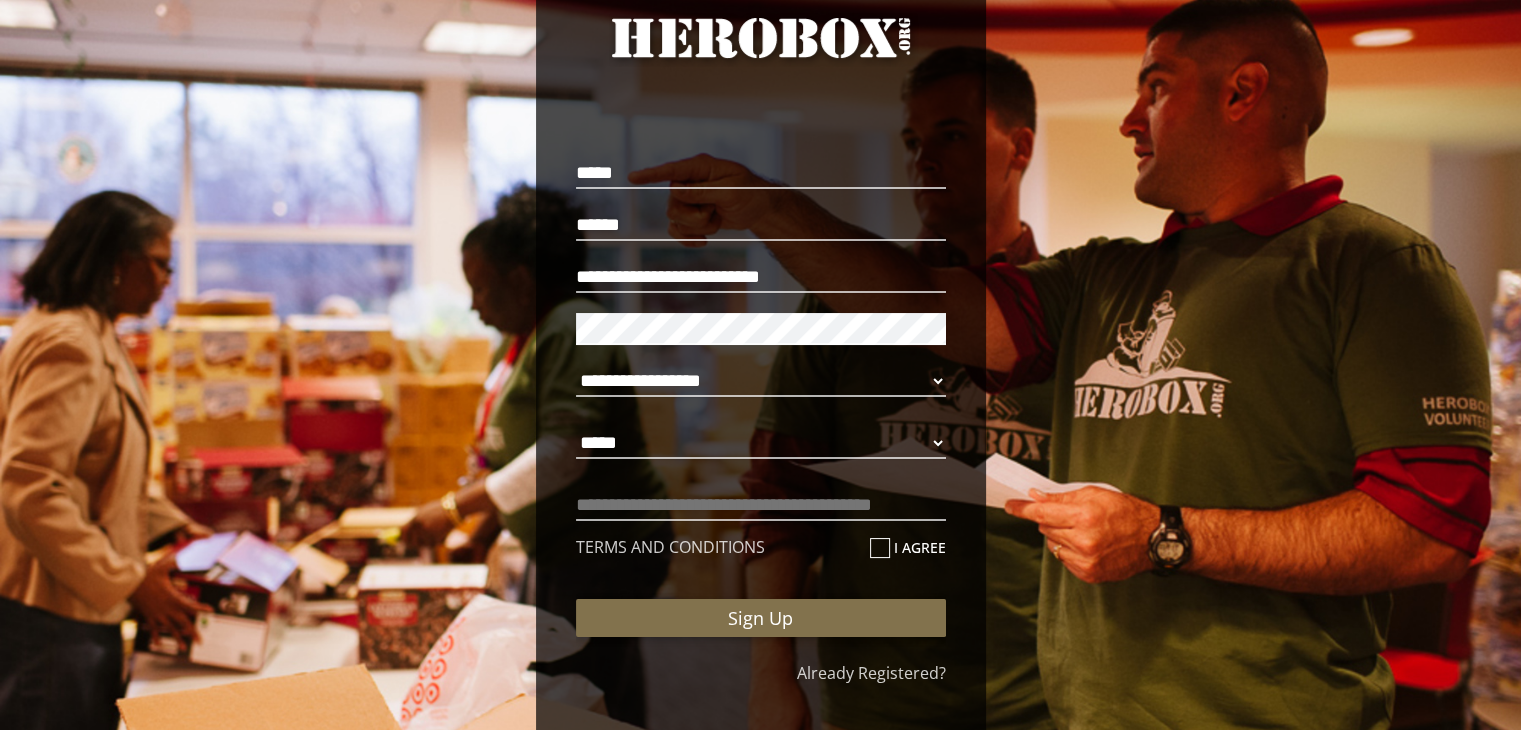click at bounding box center (880, 548) 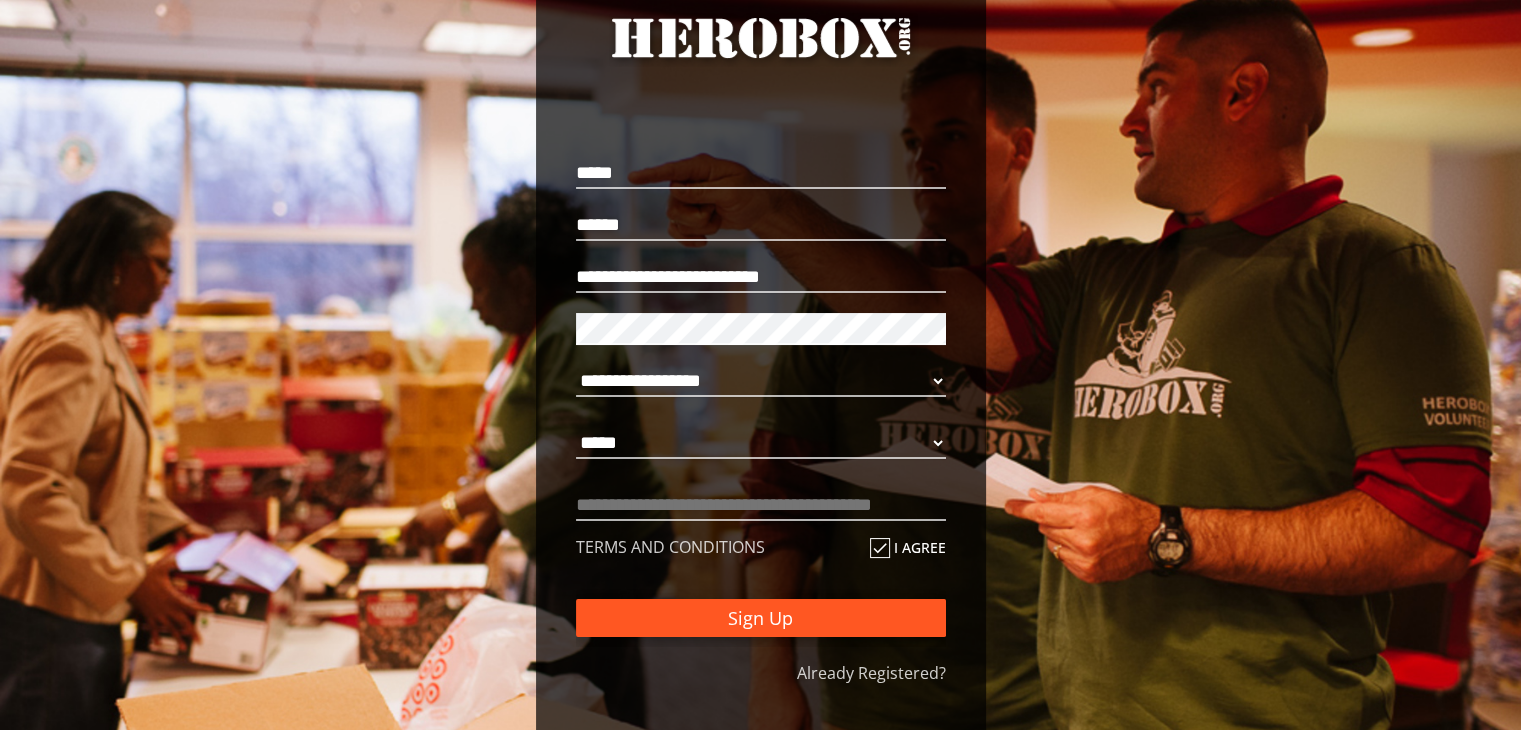 click on "Sign Up" at bounding box center (761, 618) 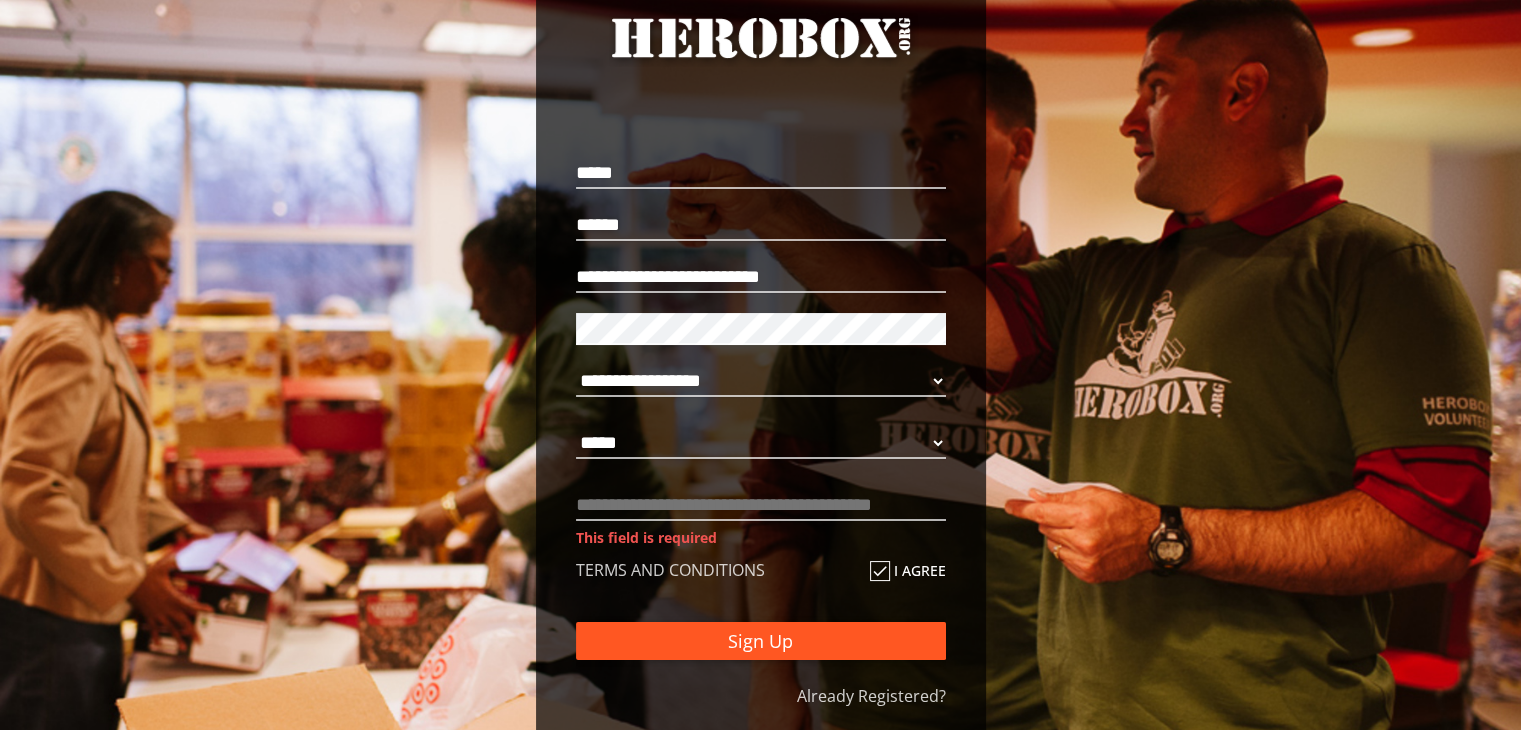 scroll, scrollTop: 178, scrollLeft: 0, axis: vertical 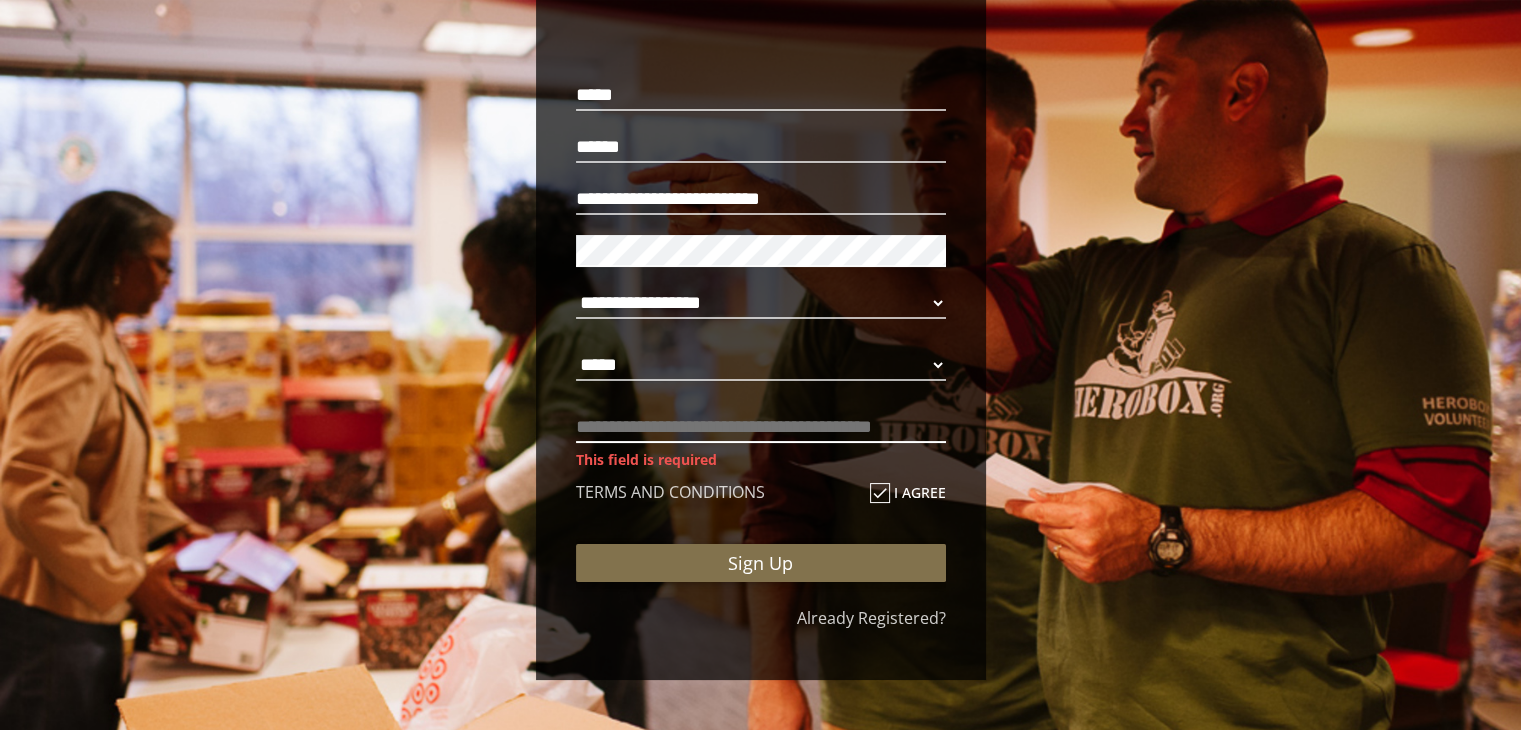 click at bounding box center (761, 427) 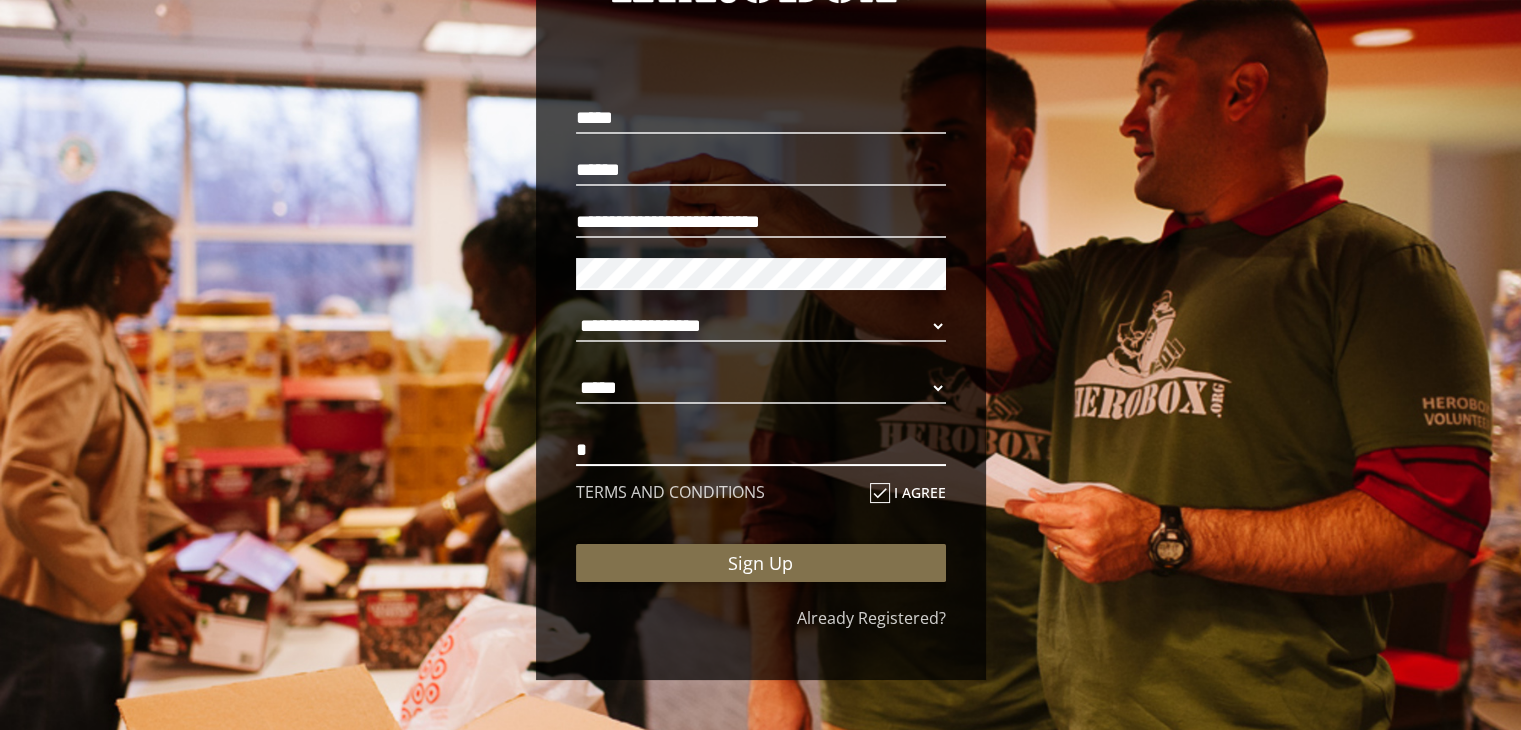 scroll, scrollTop: 155, scrollLeft: 0, axis: vertical 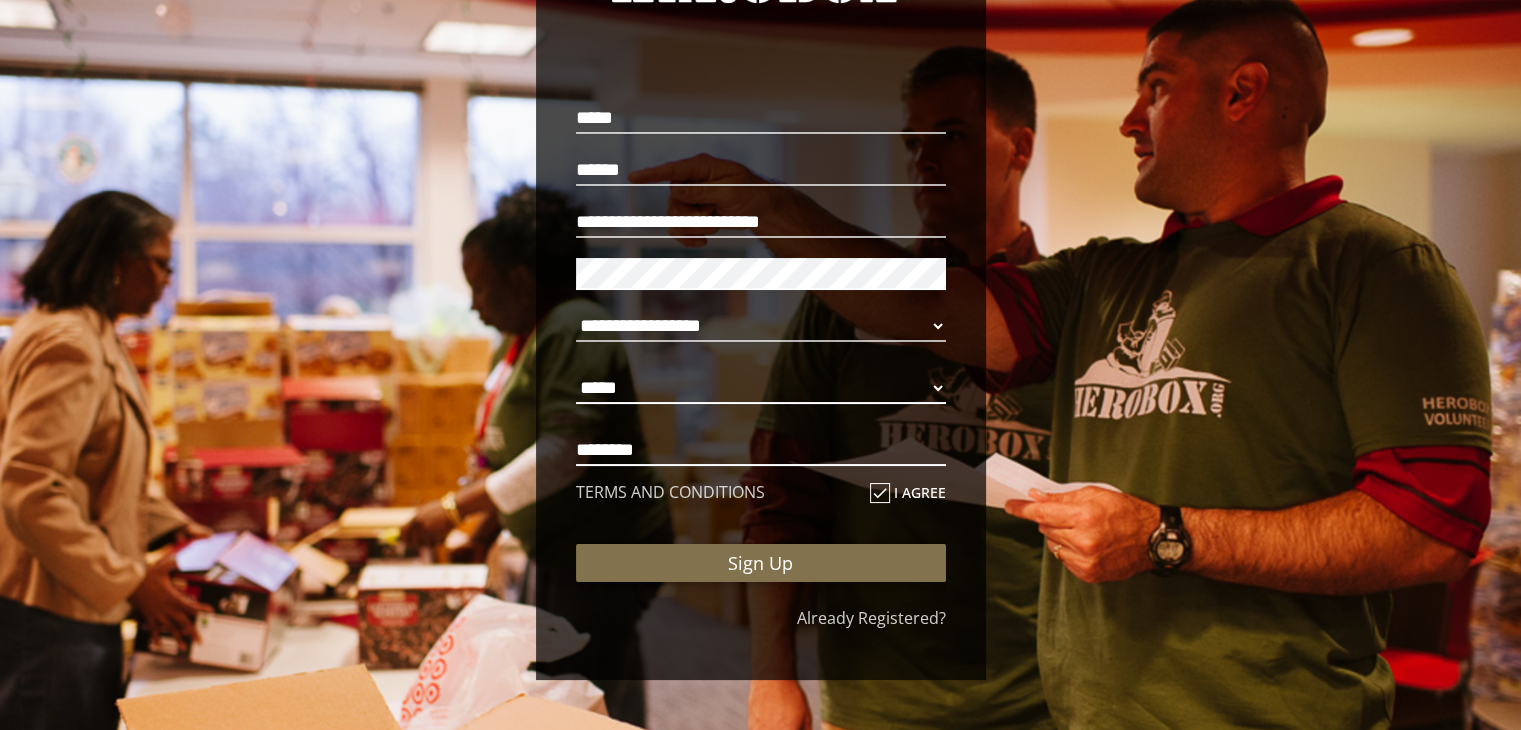 type on "********" 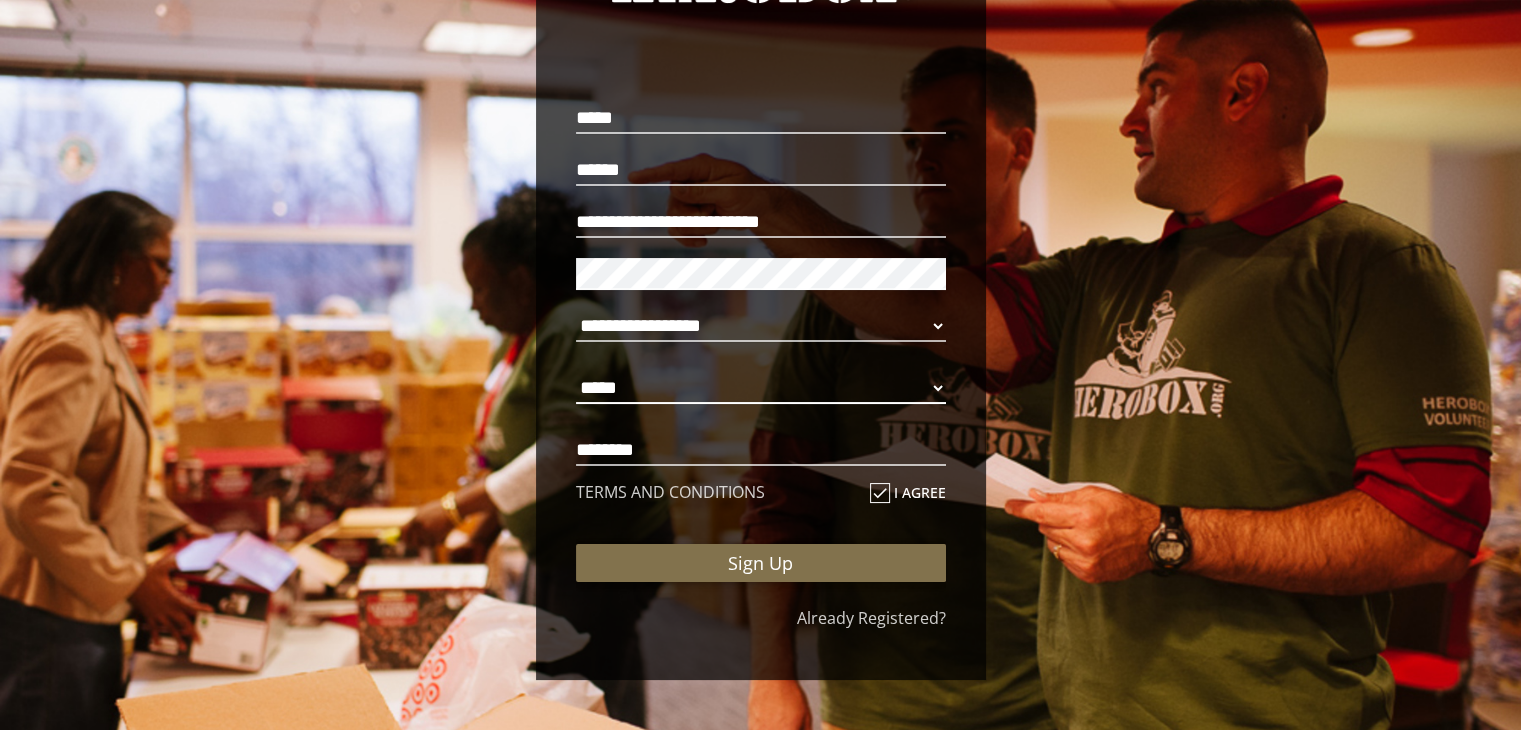 click on "**********" at bounding box center (761, 388) 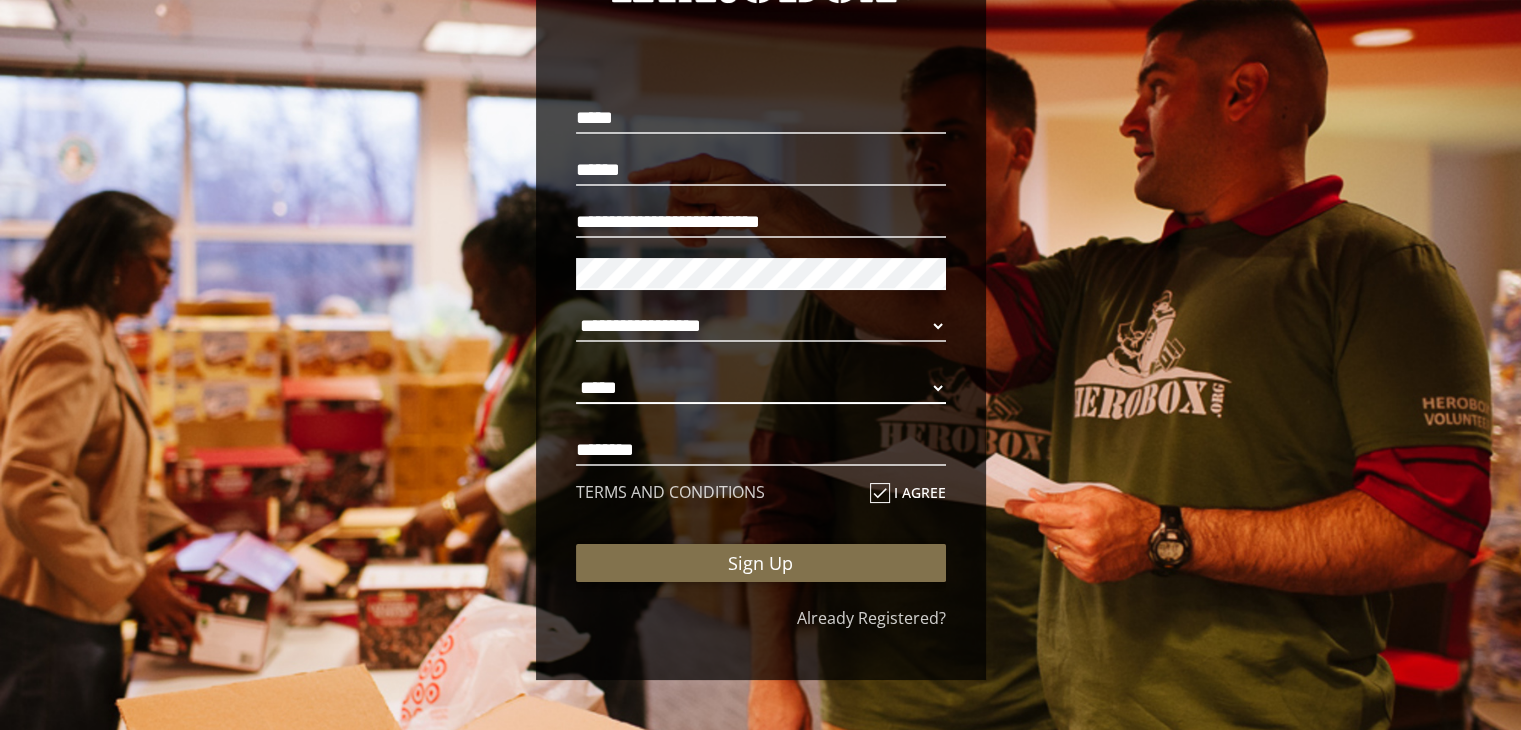 select on "**********" 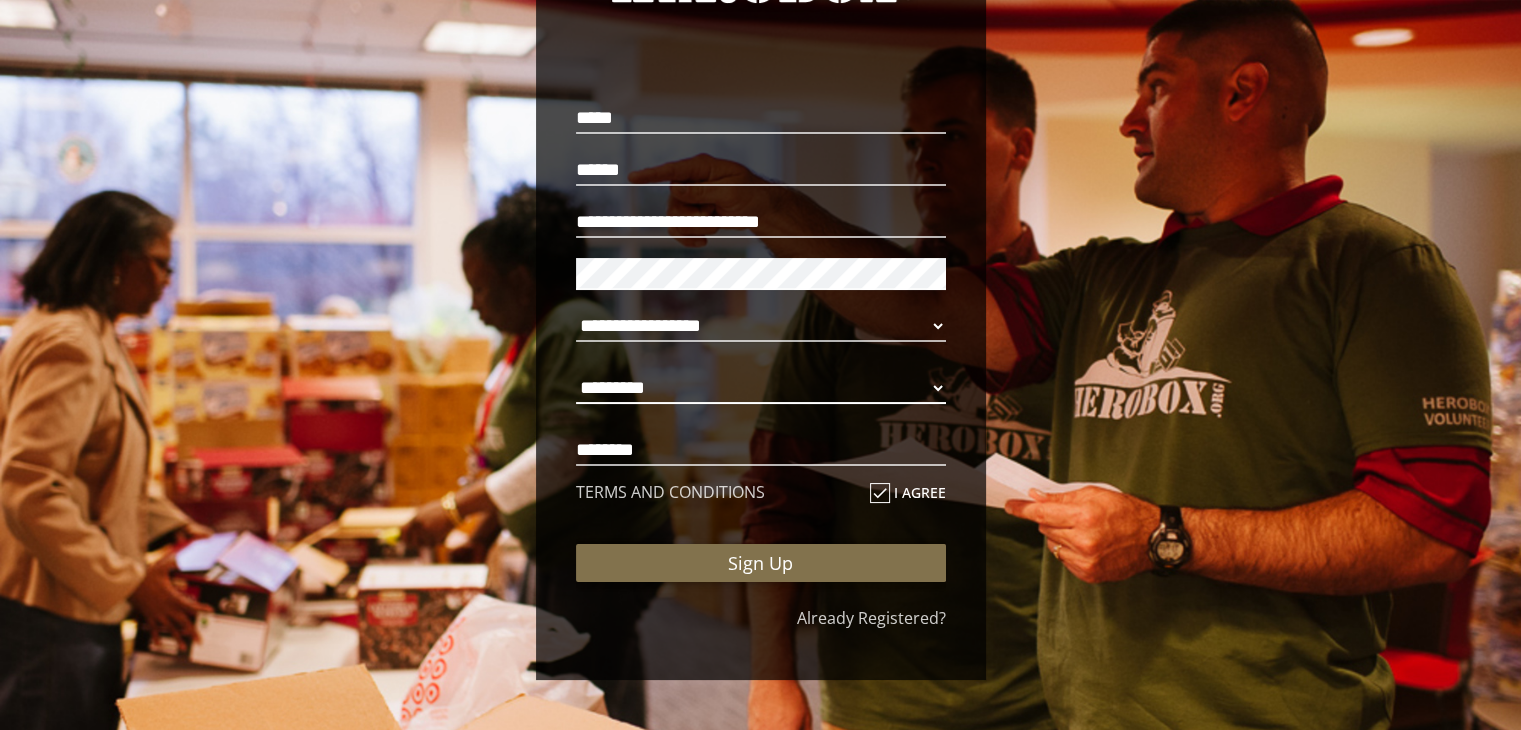 click on "**********" at bounding box center (761, 388) 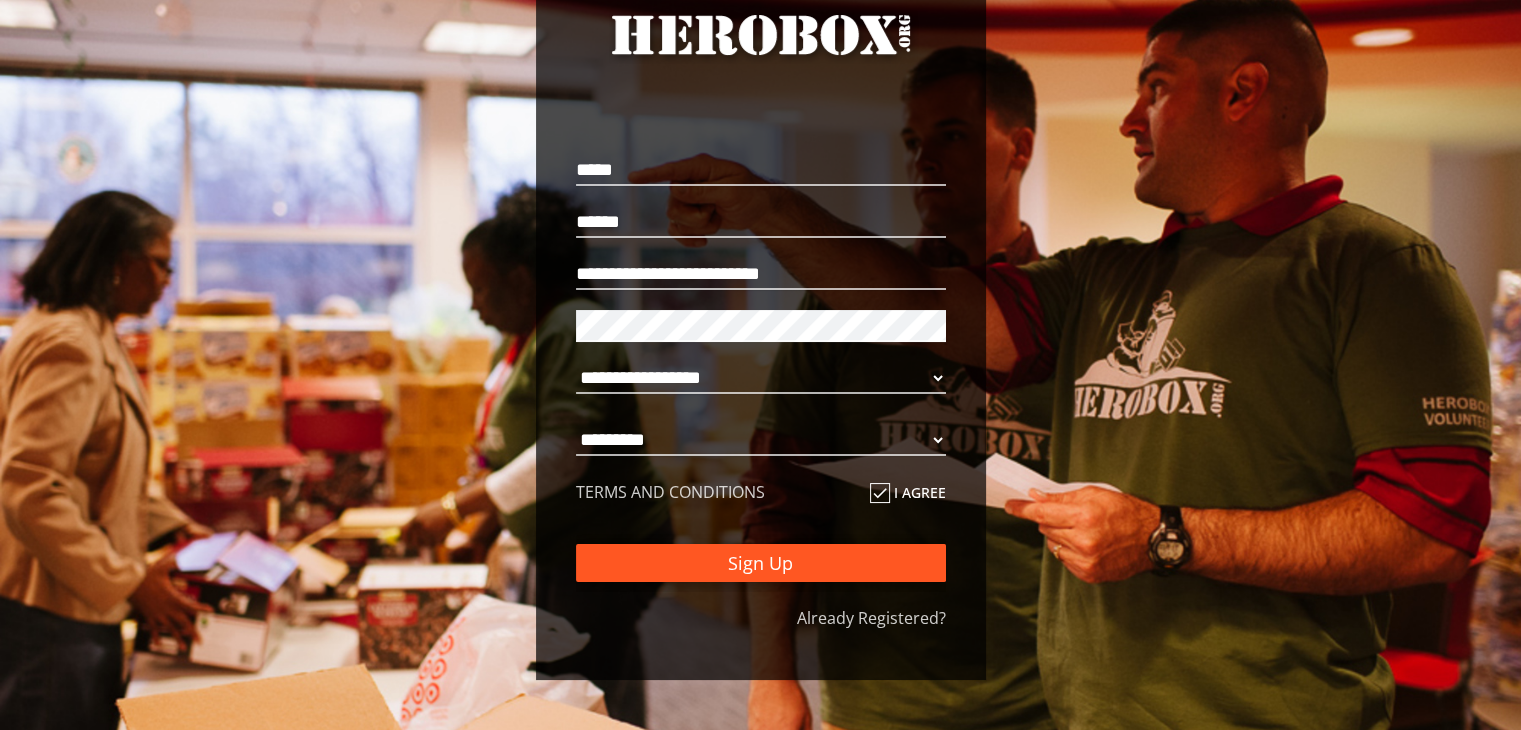click on "Sign Up" at bounding box center (761, 563) 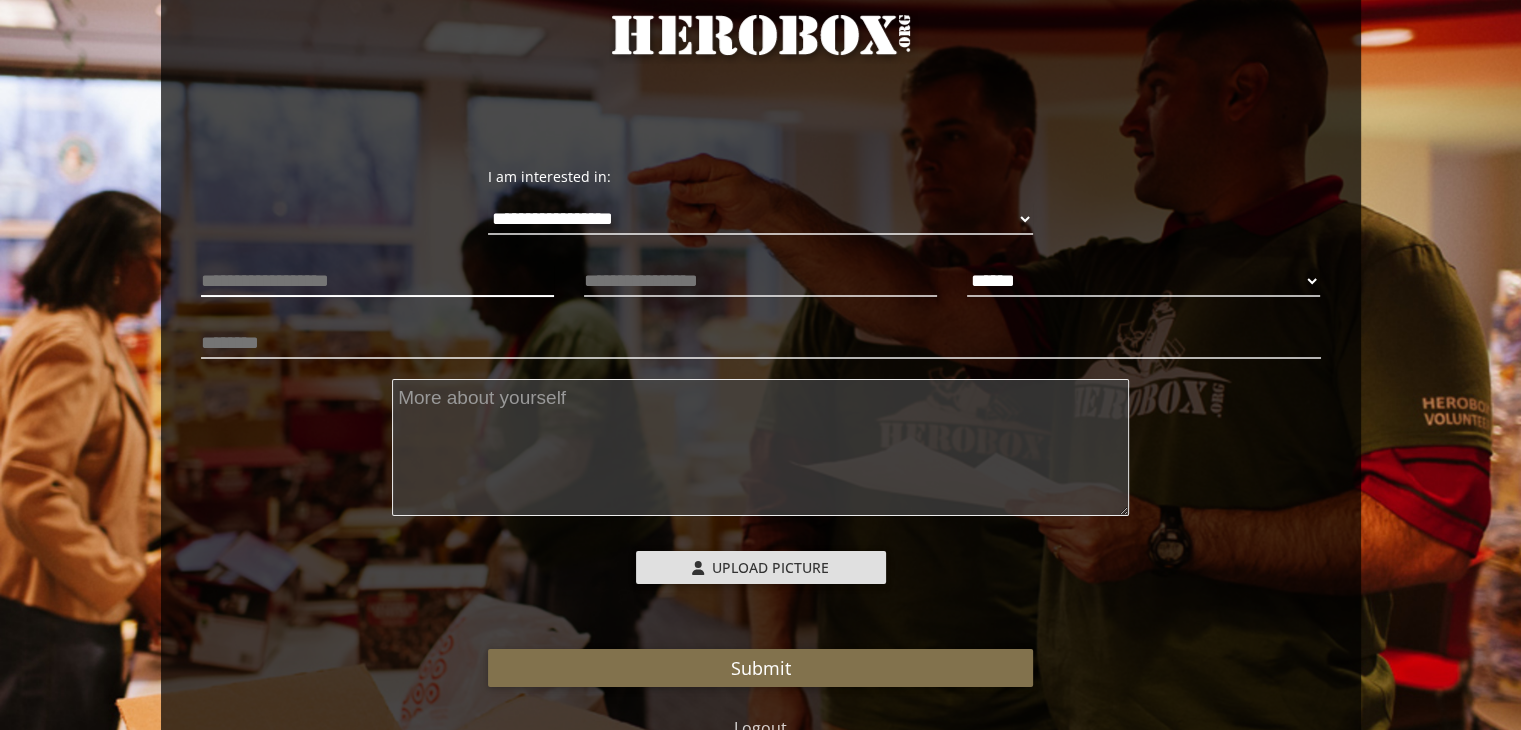 click at bounding box center [377, 281] 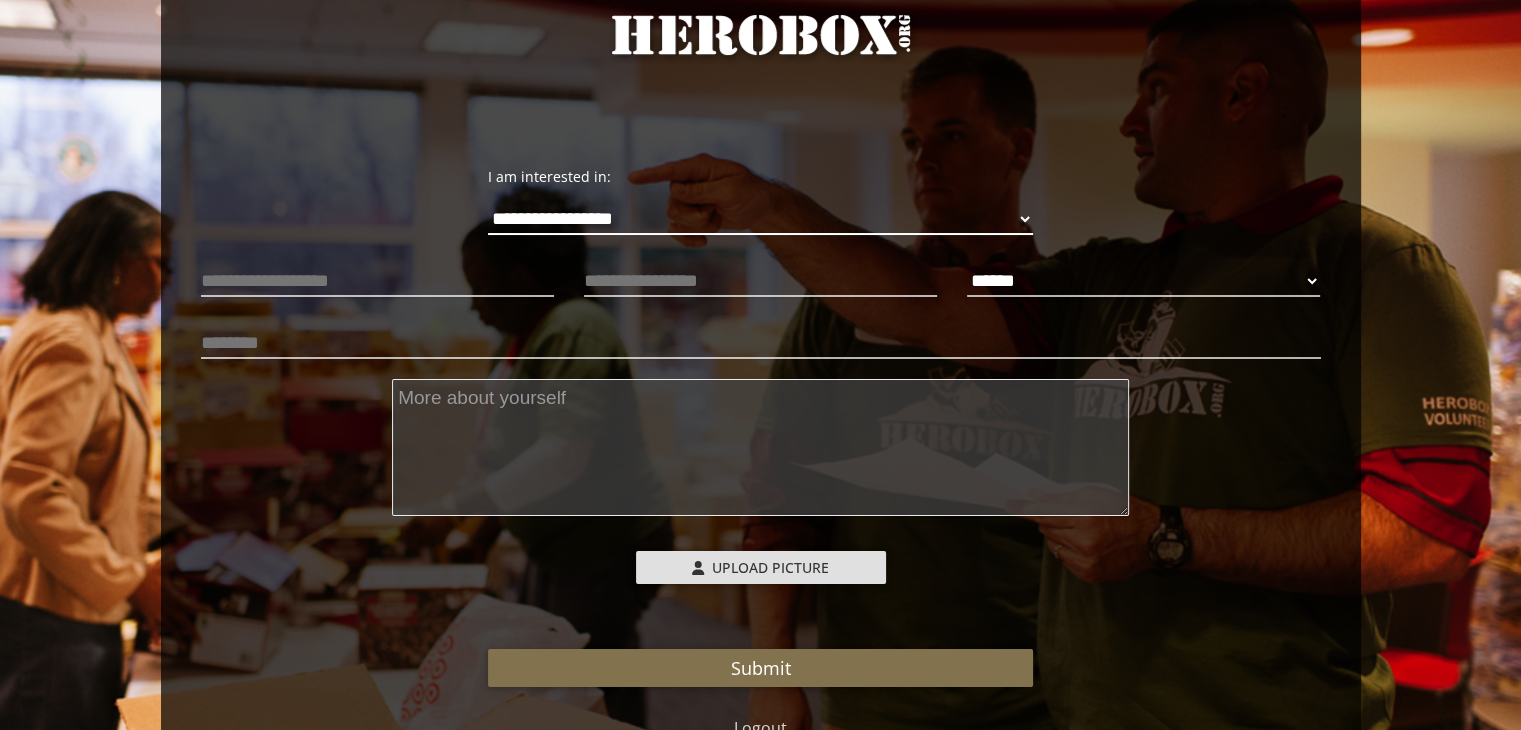 click on "**********" at bounding box center (760, 219) 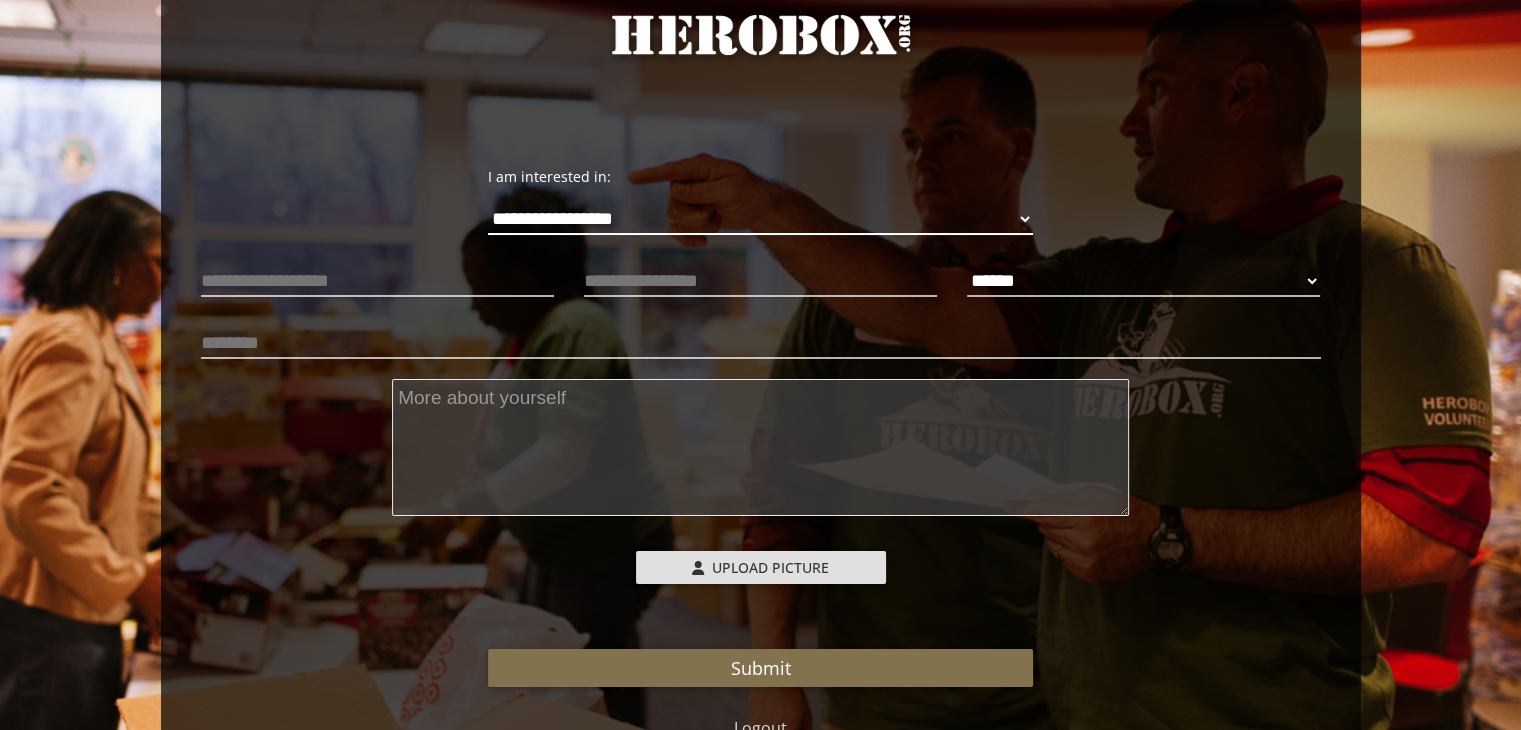 select on "**********" 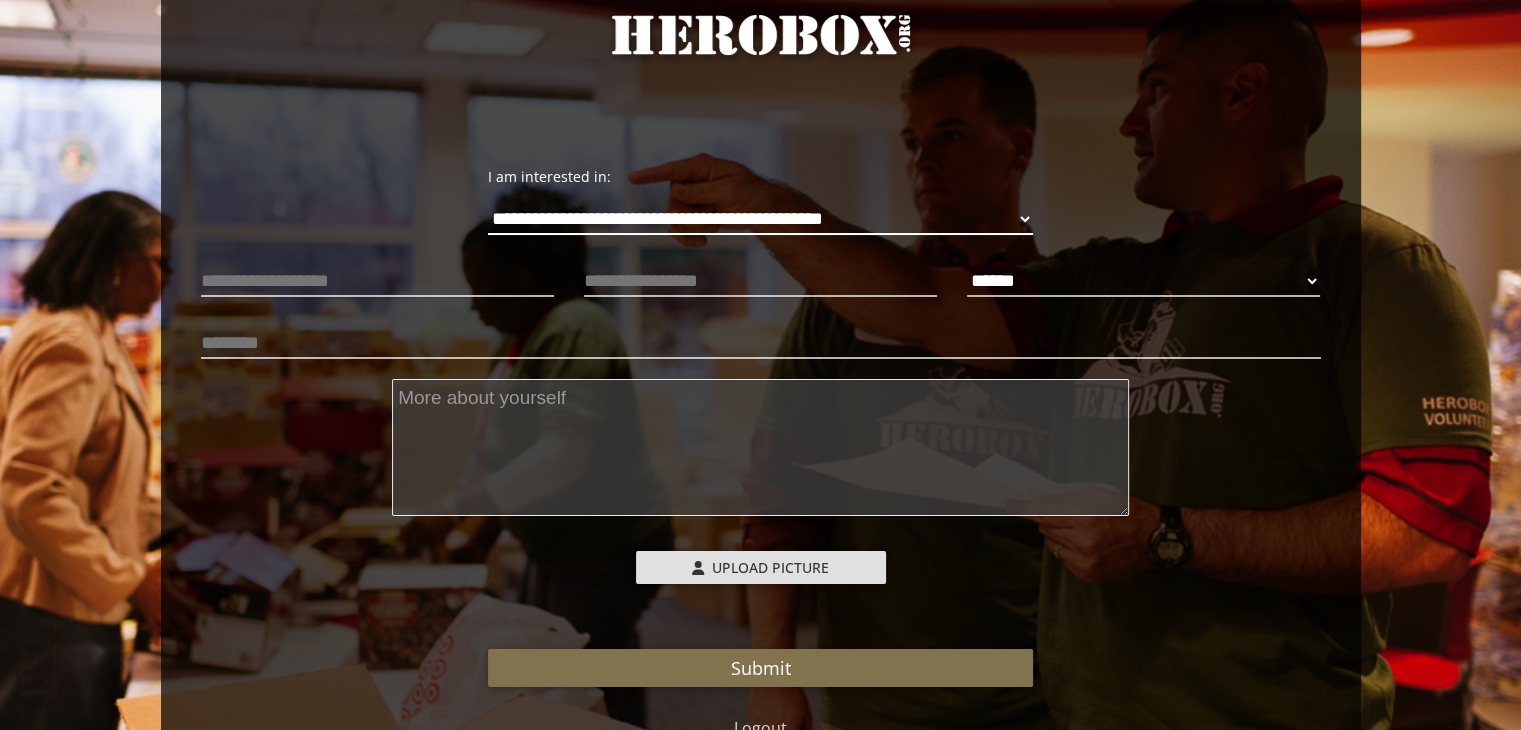 click on "**********" at bounding box center [760, 219] 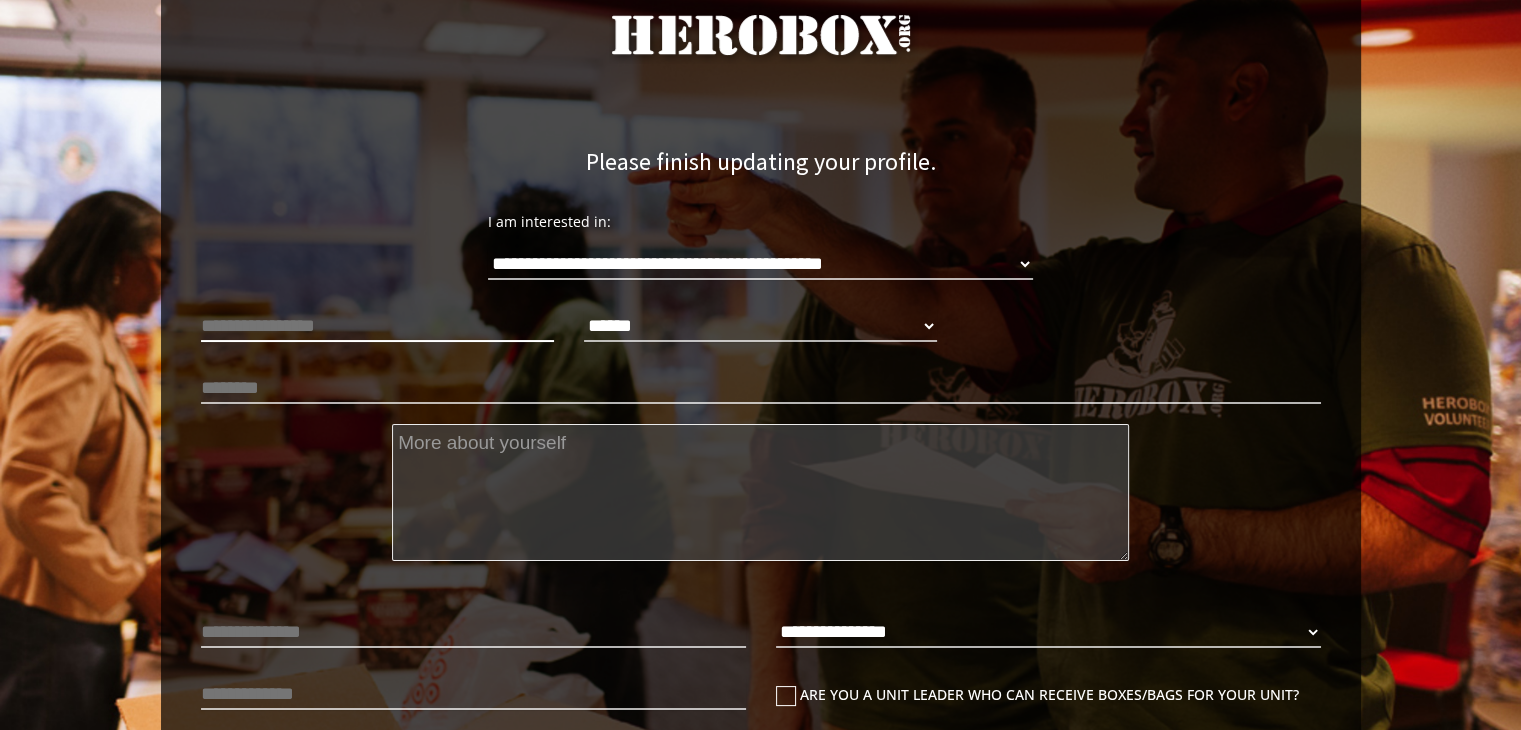 click at bounding box center (377, 326) 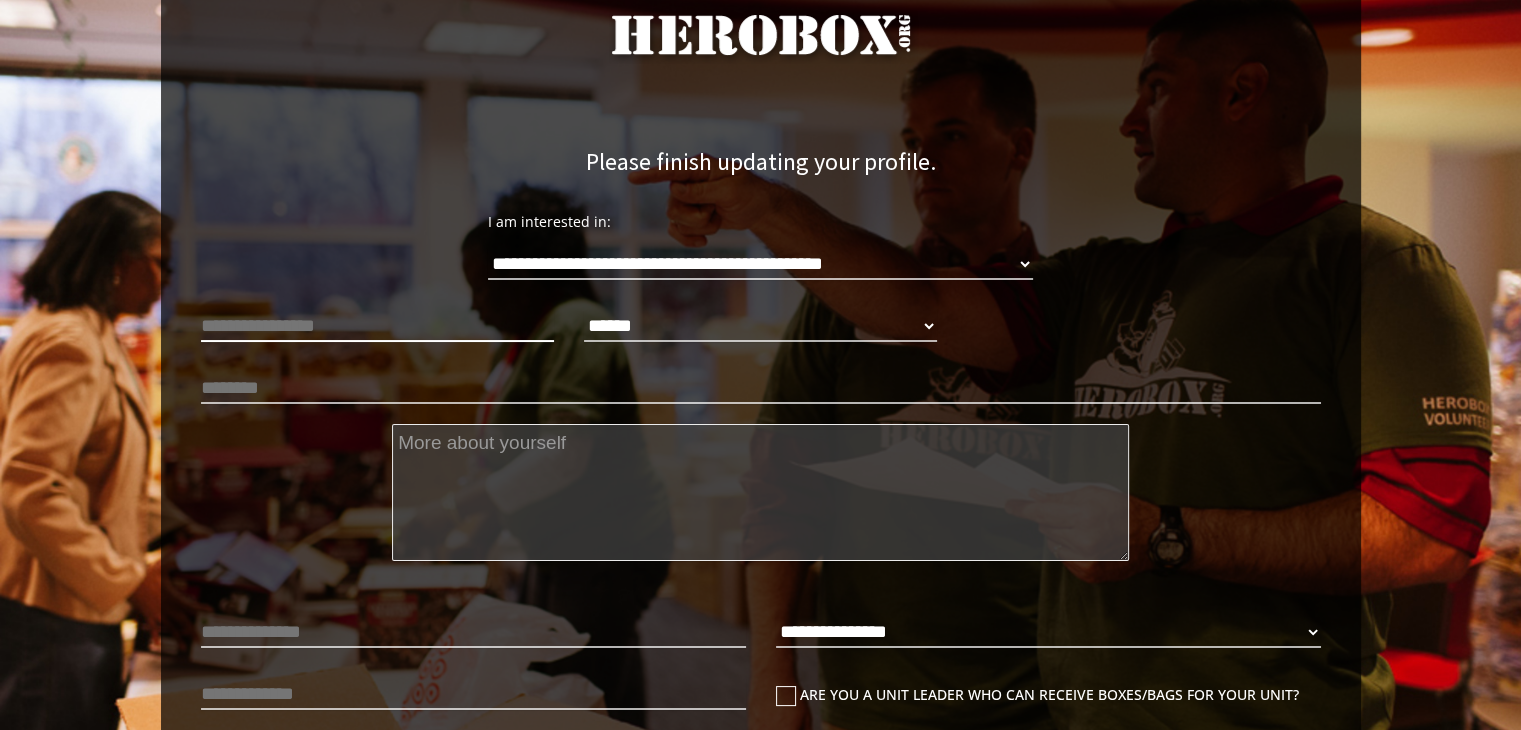 type on "**********" 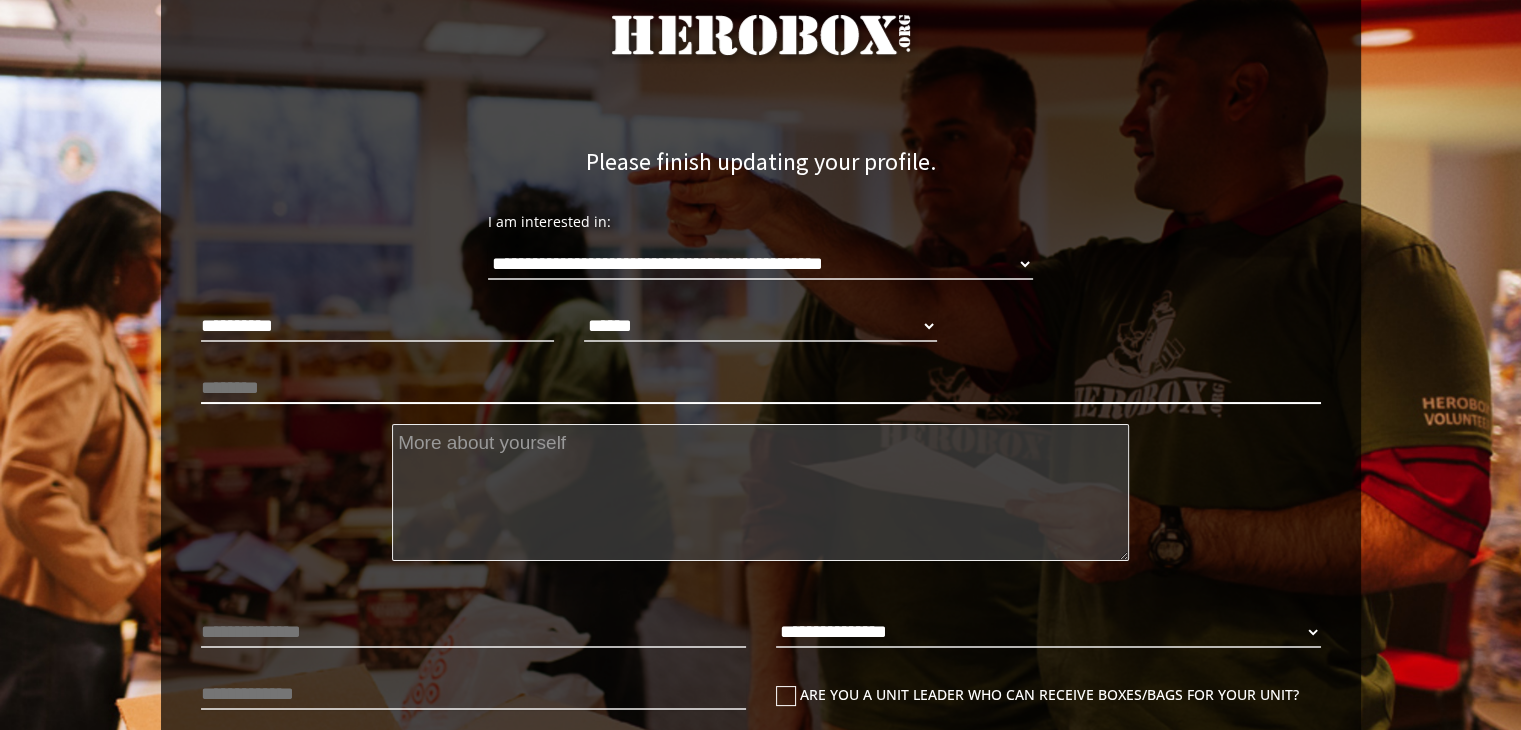 type on "********" 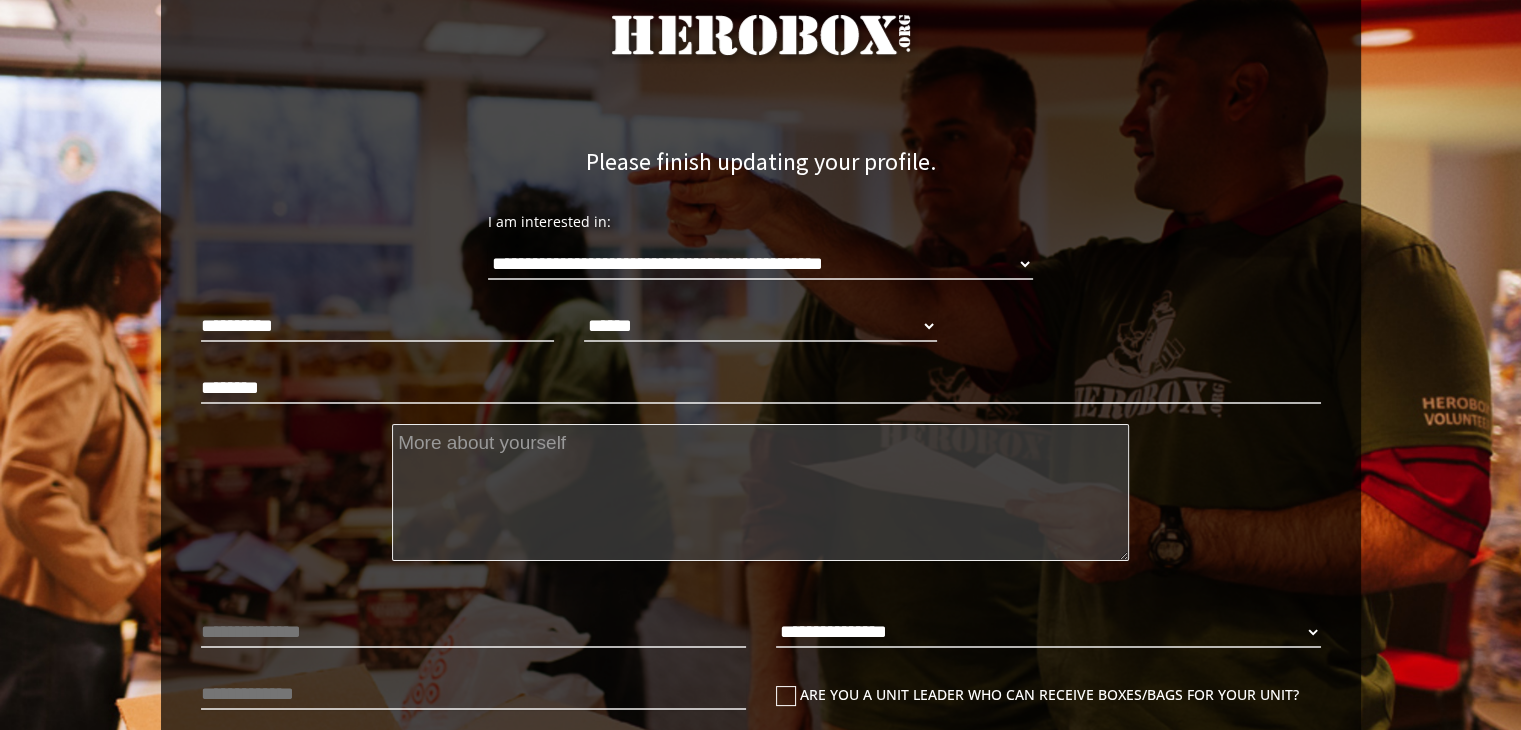 type on "**********" 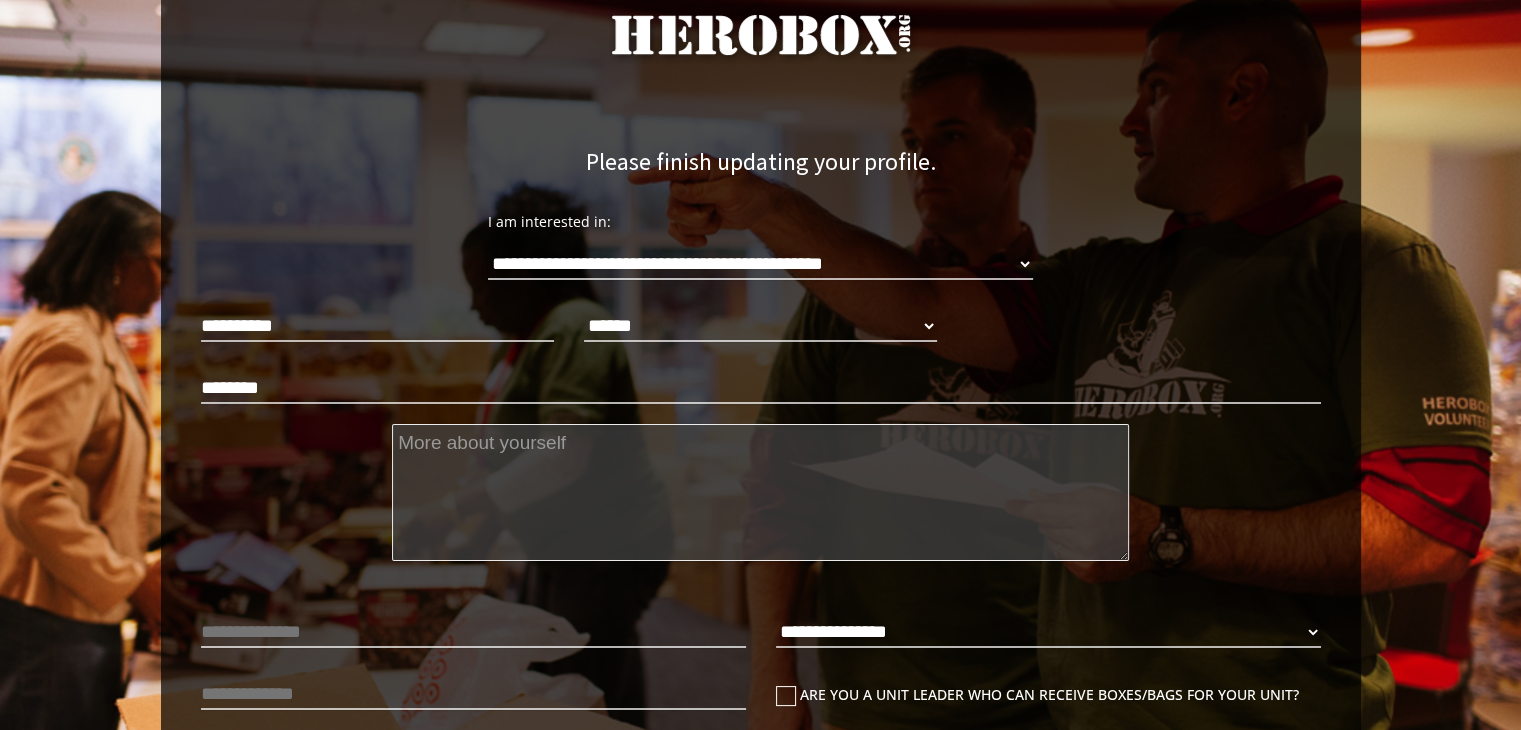 type on "**********" 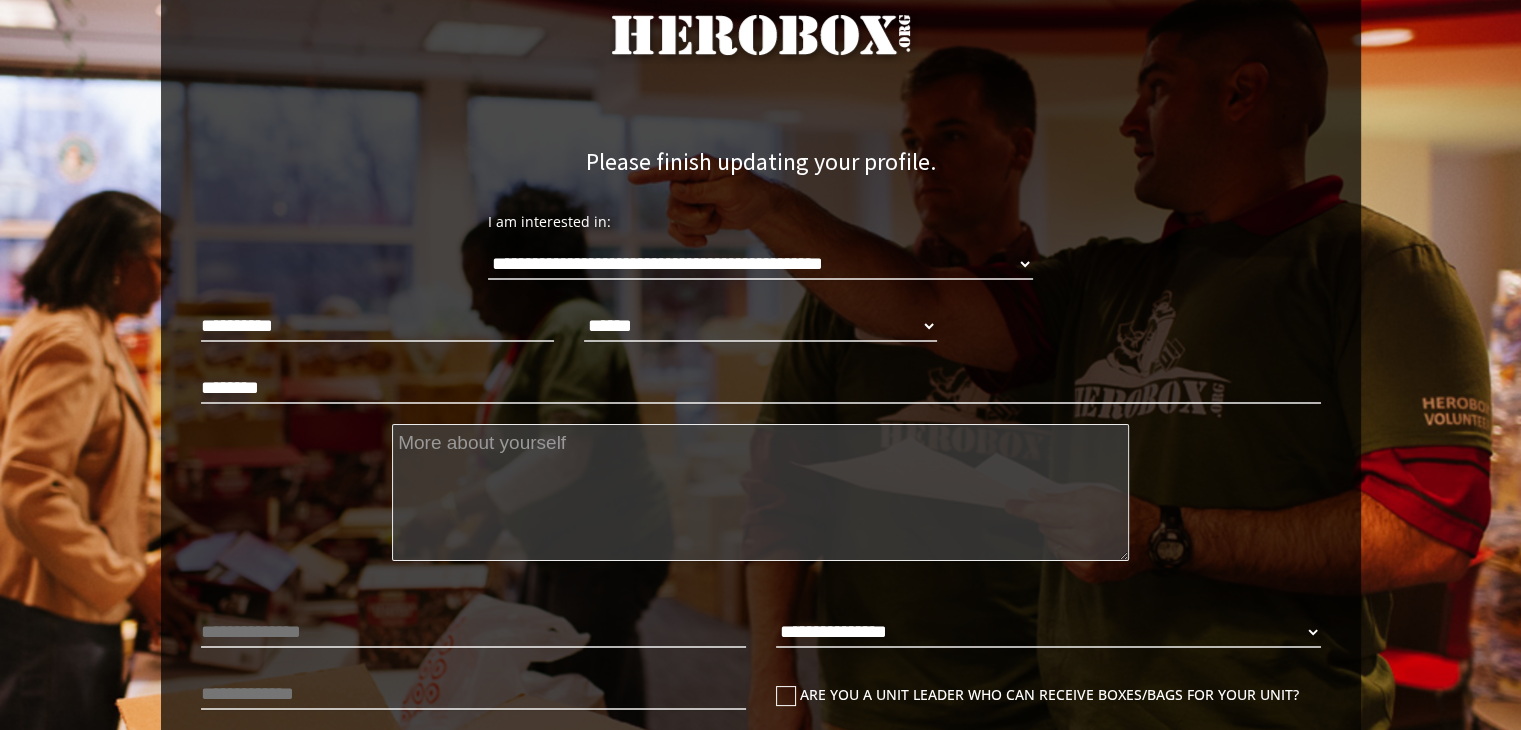 type on "*****" 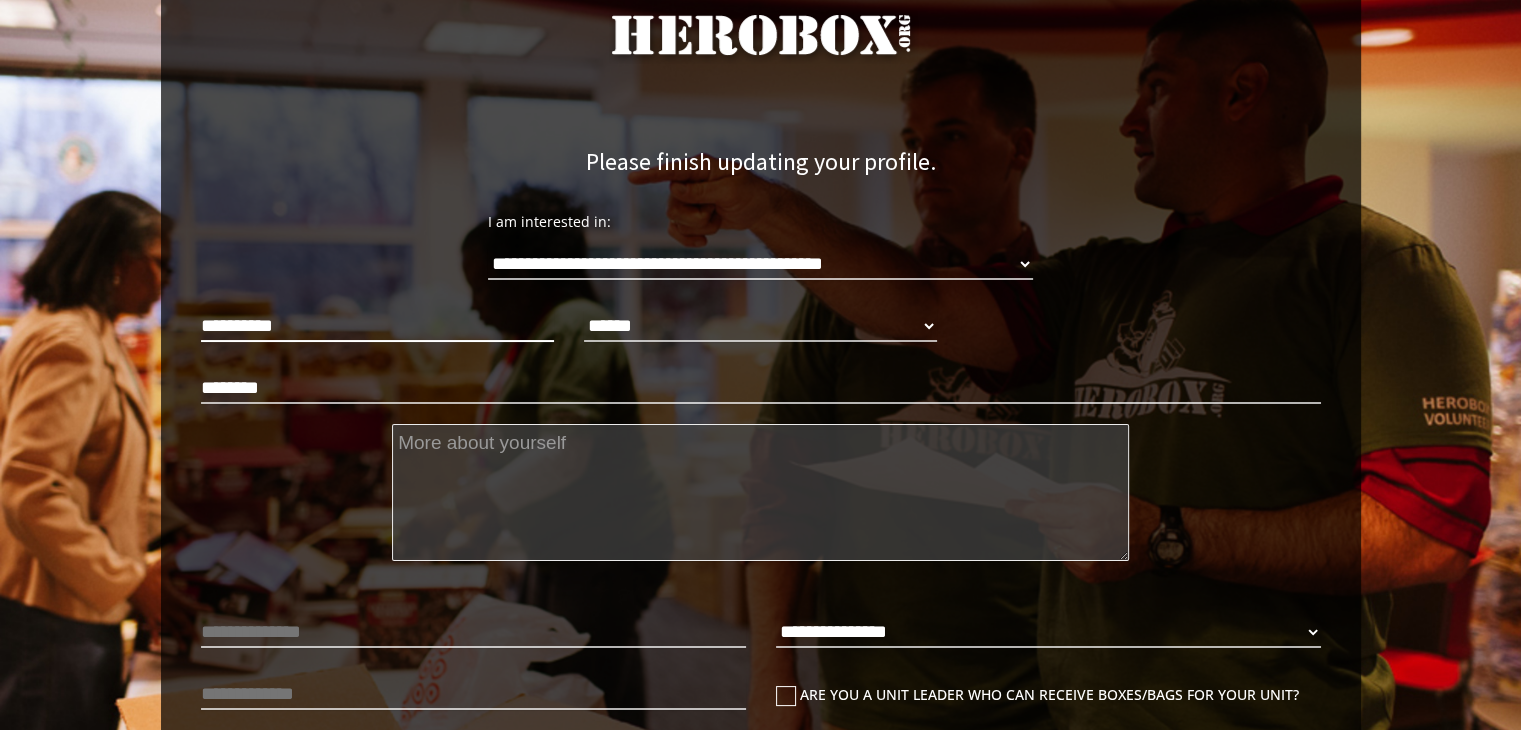 type 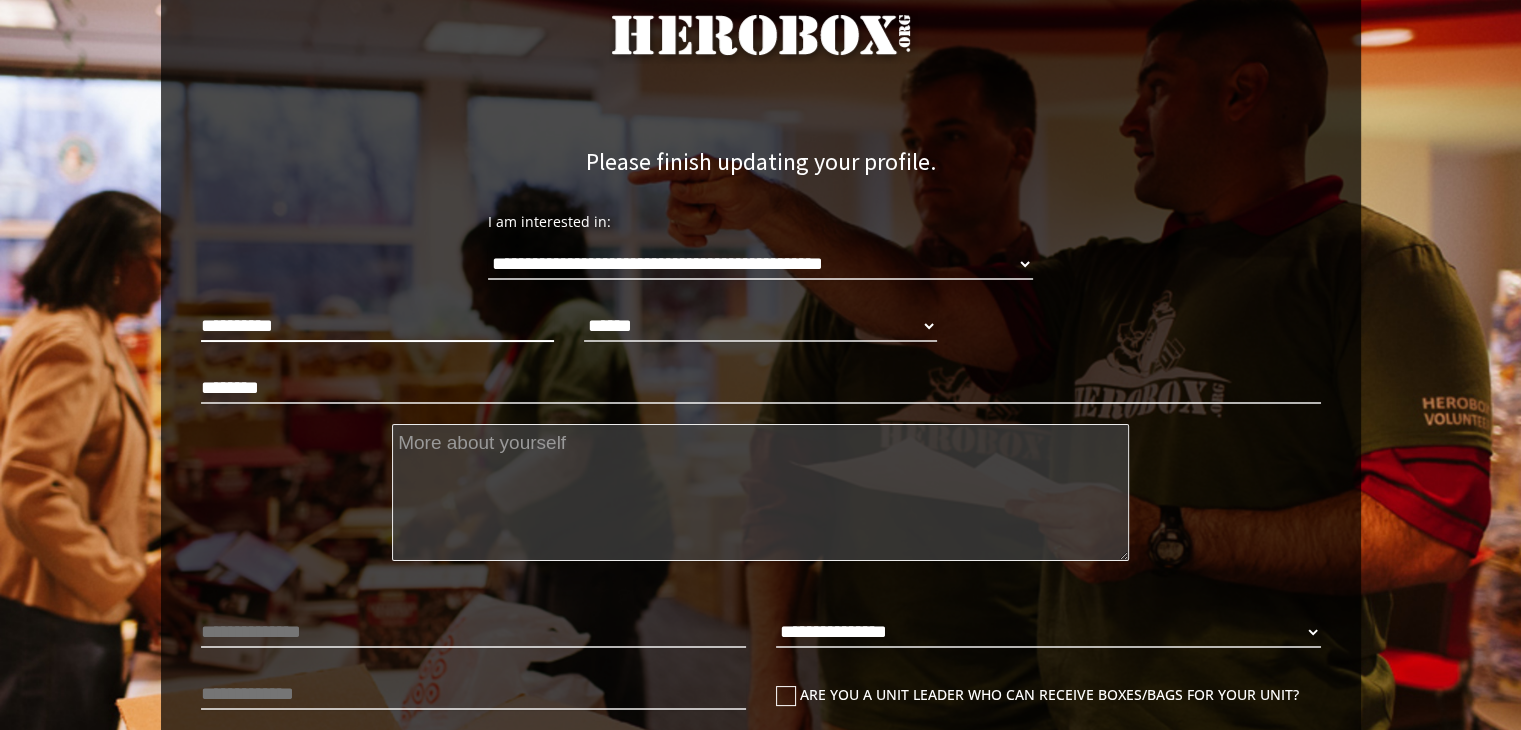 scroll, scrollTop: 568, scrollLeft: 0, axis: vertical 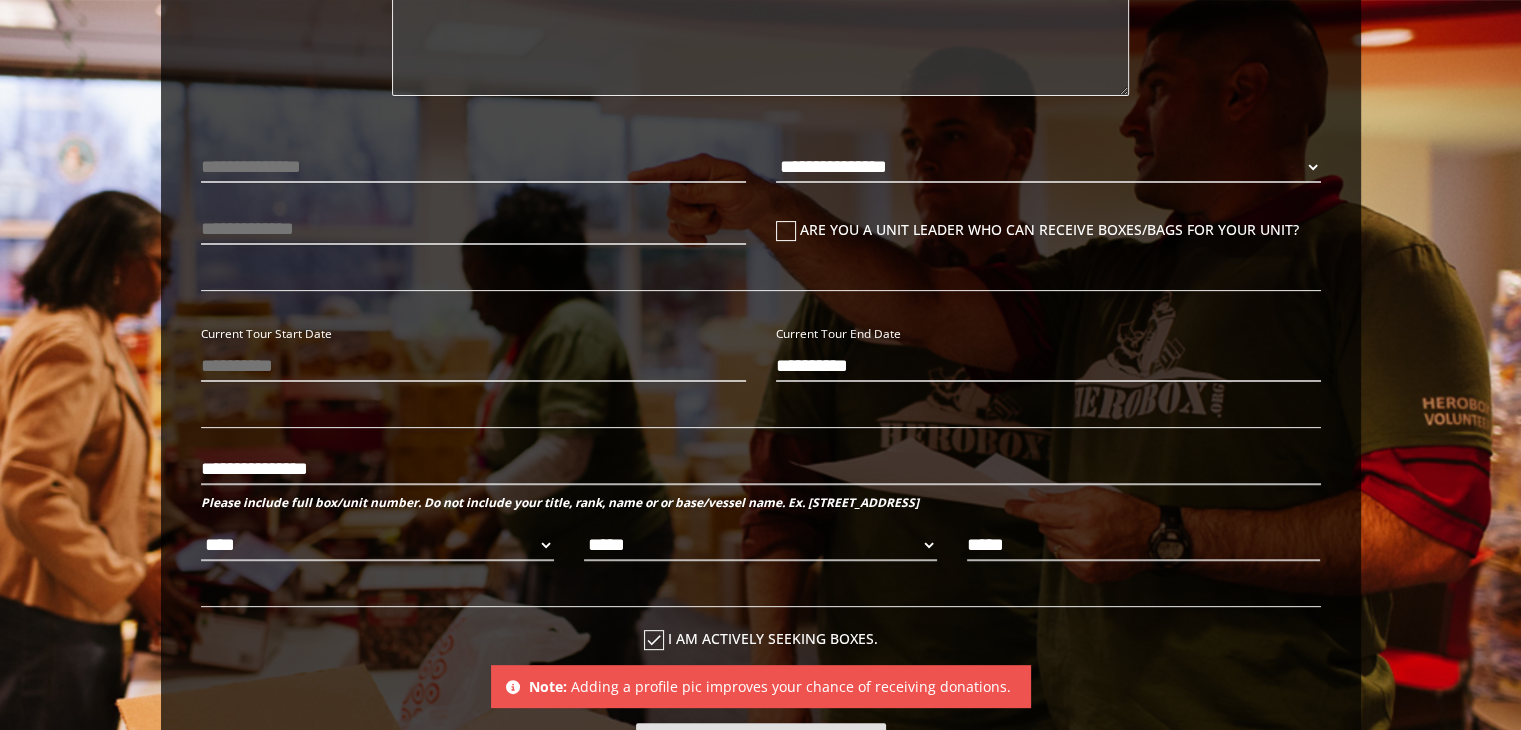 type on "**********" 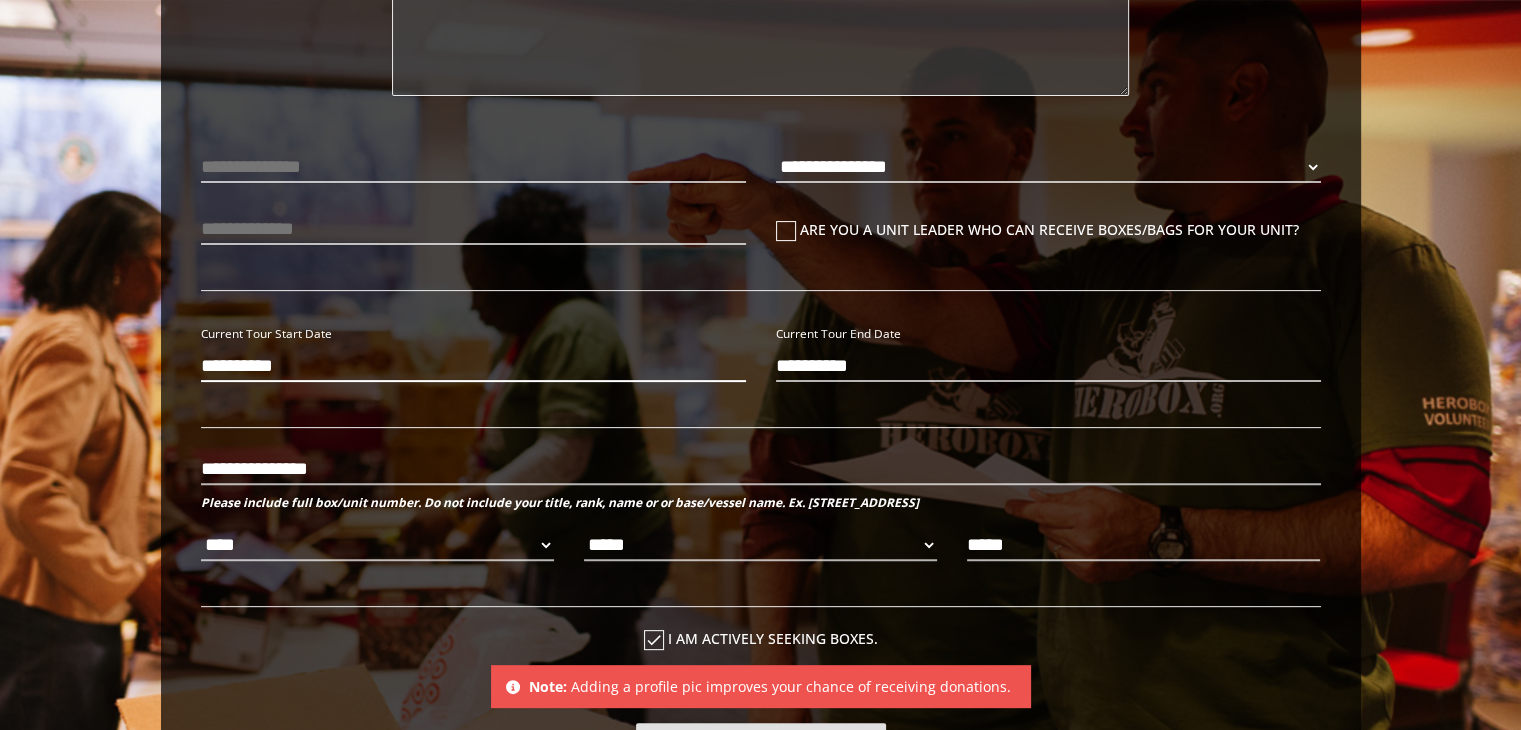 type on "**********" 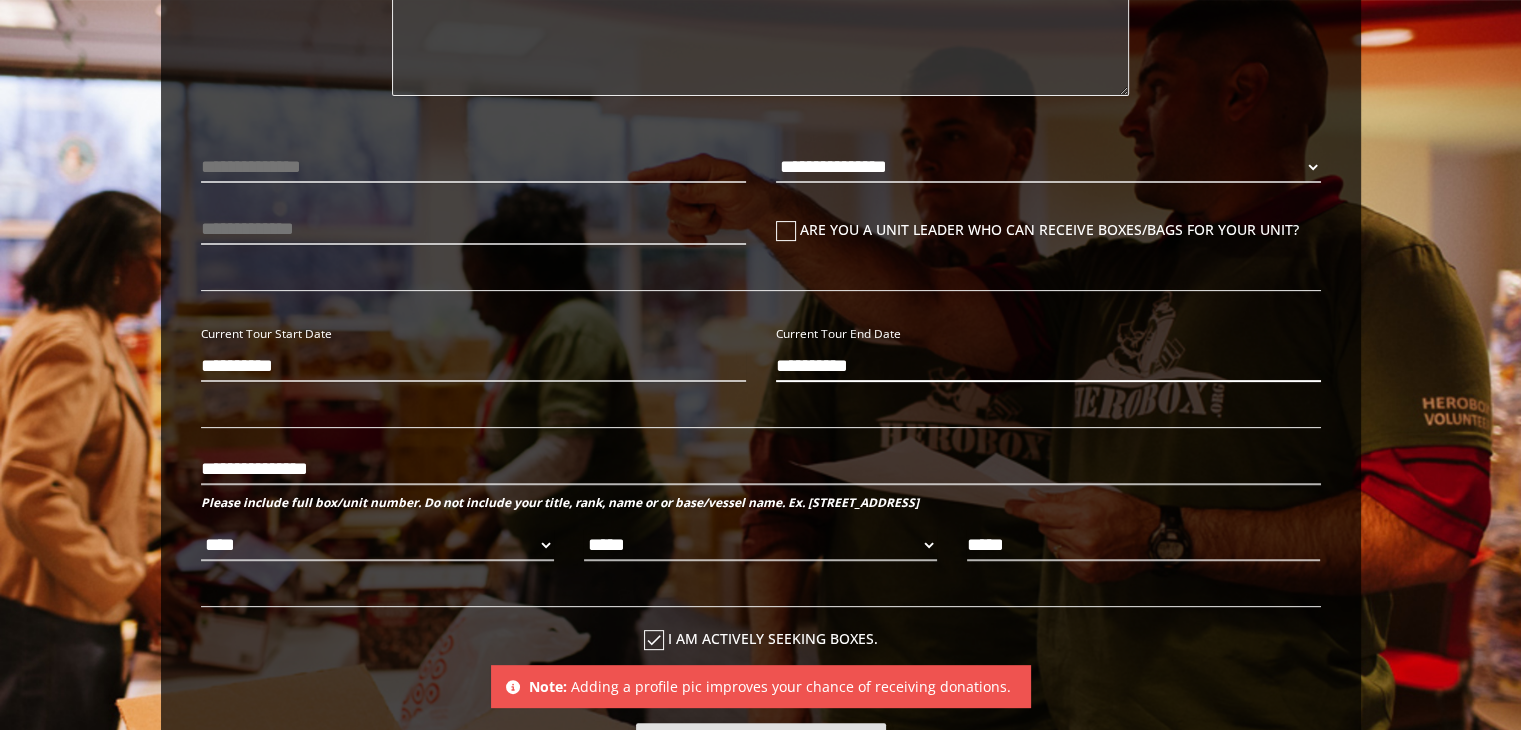type 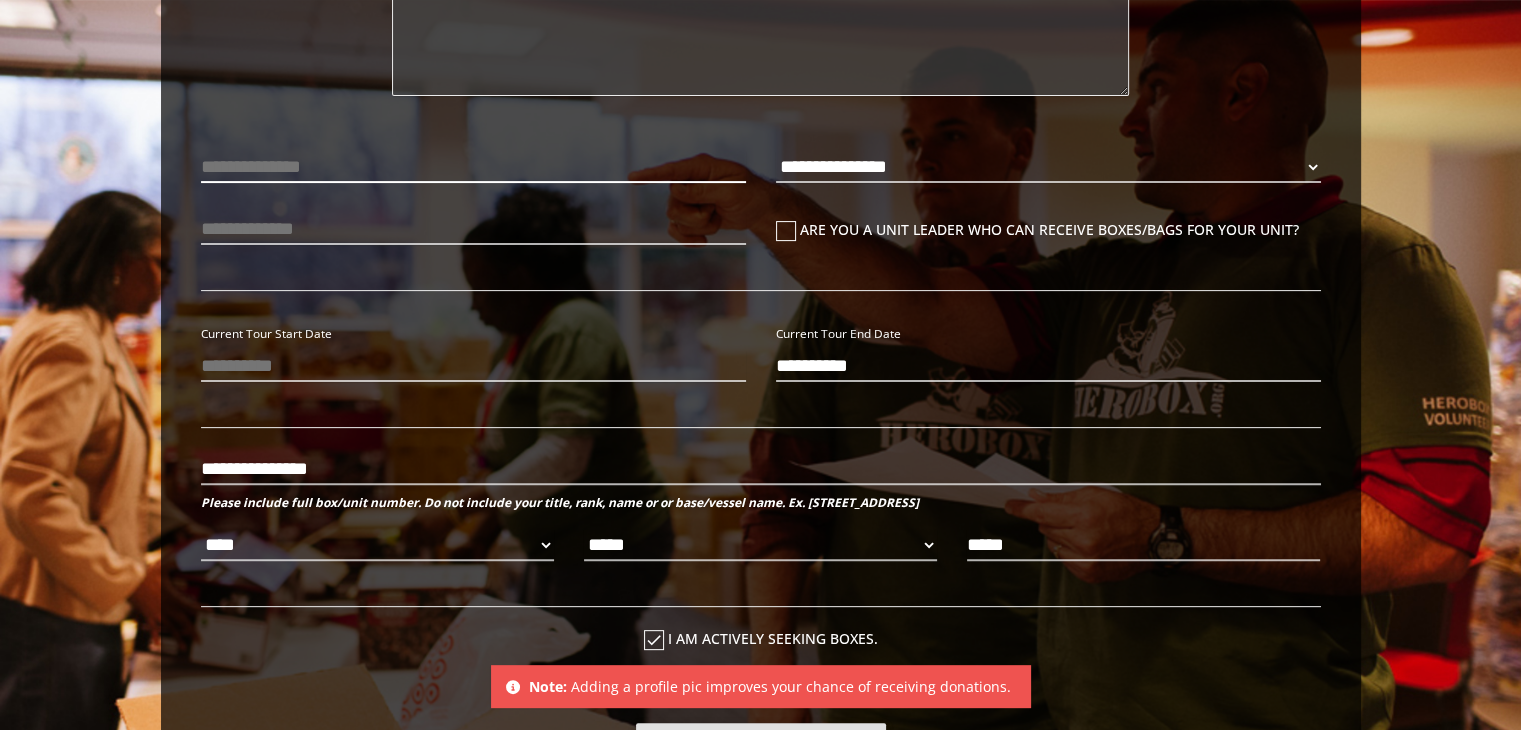 type 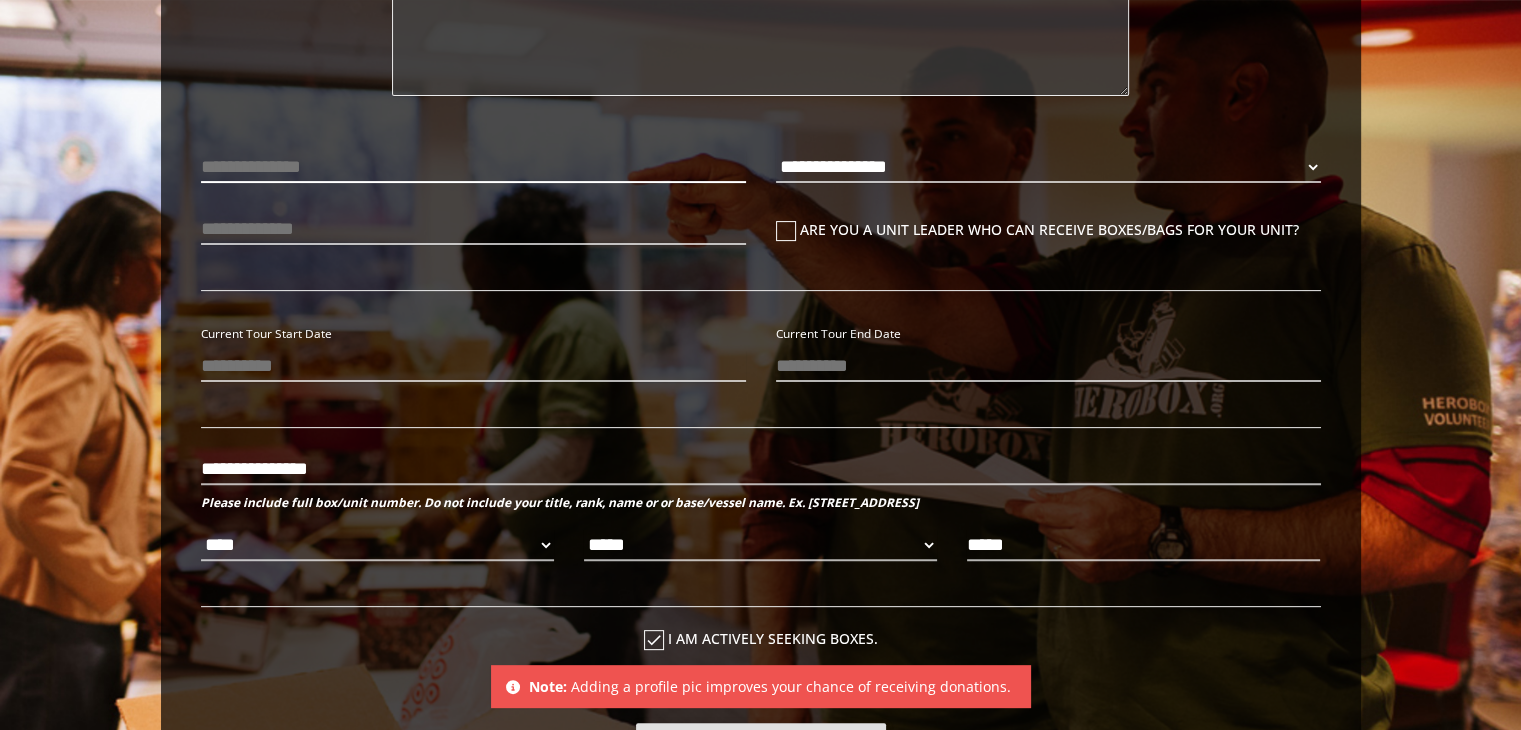 click at bounding box center [473, 167] 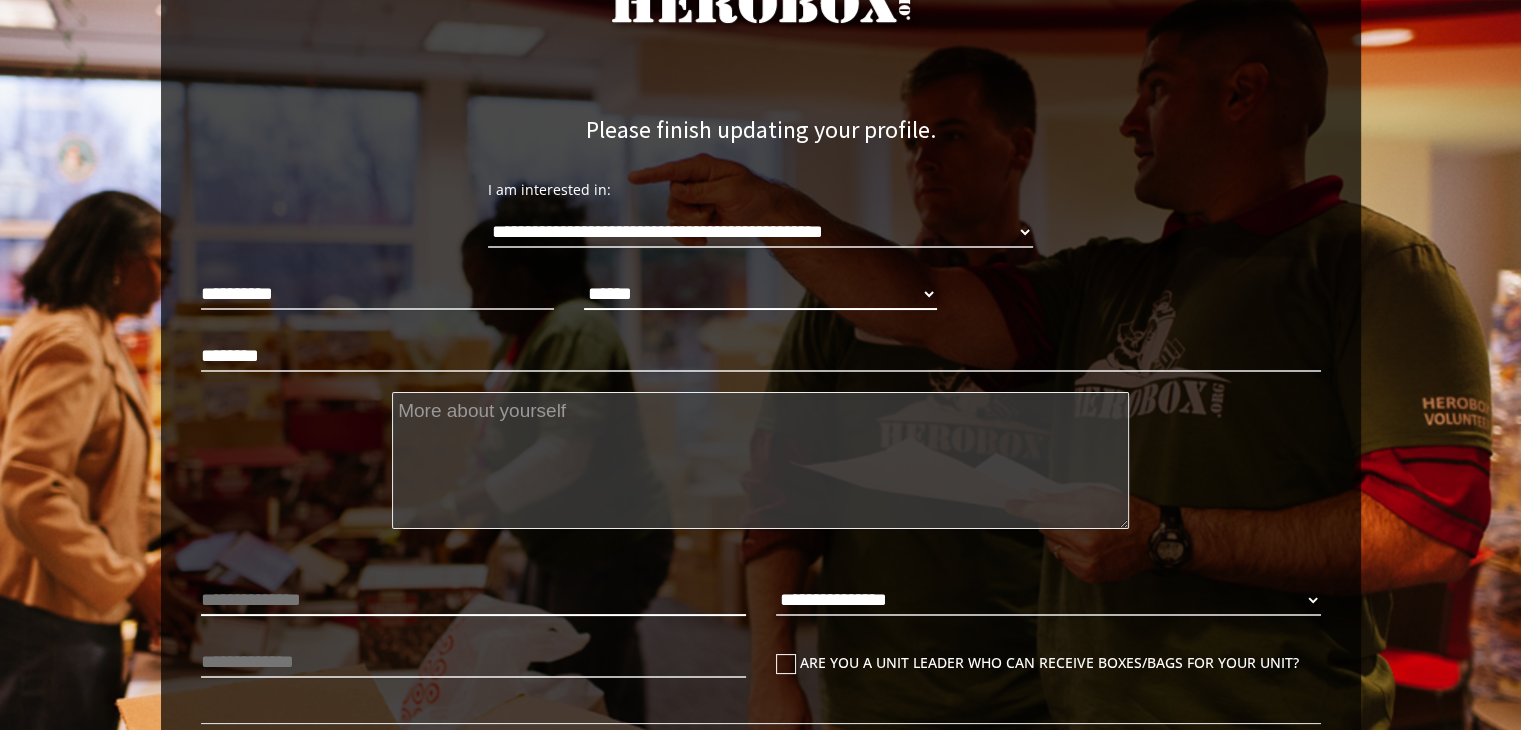 scroll, scrollTop: 68, scrollLeft: 0, axis: vertical 